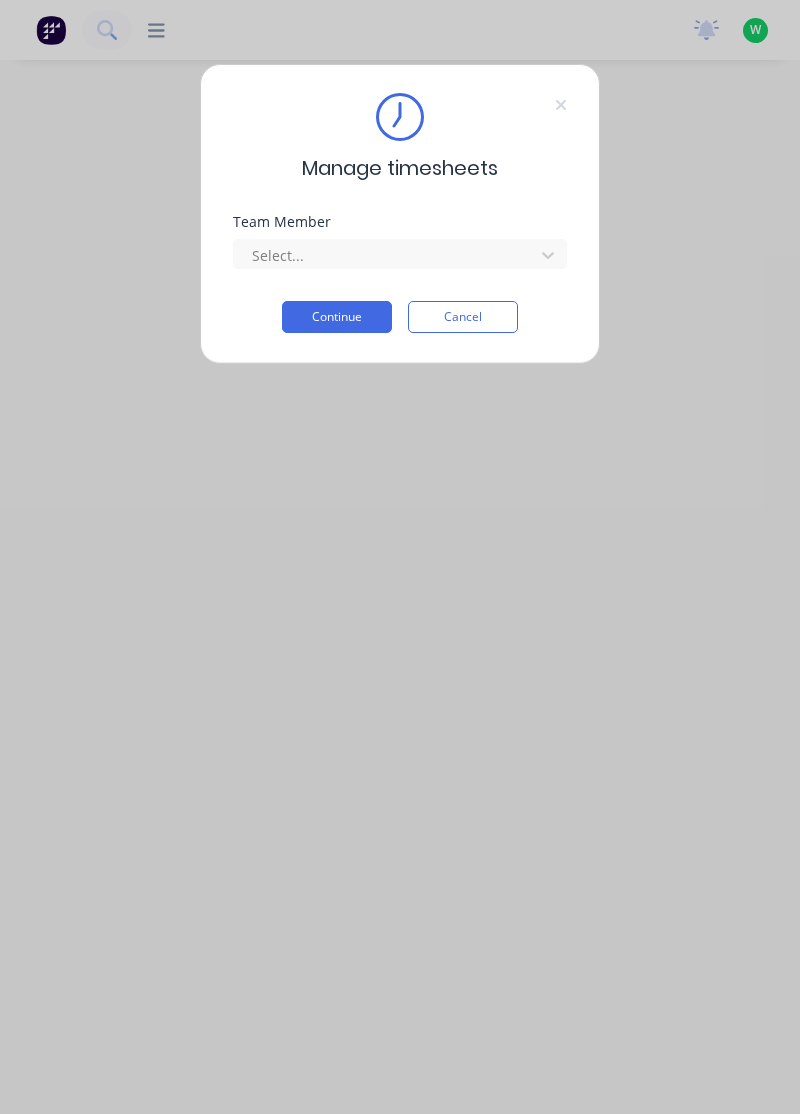 scroll, scrollTop: 0, scrollLeft: 0, axis: both 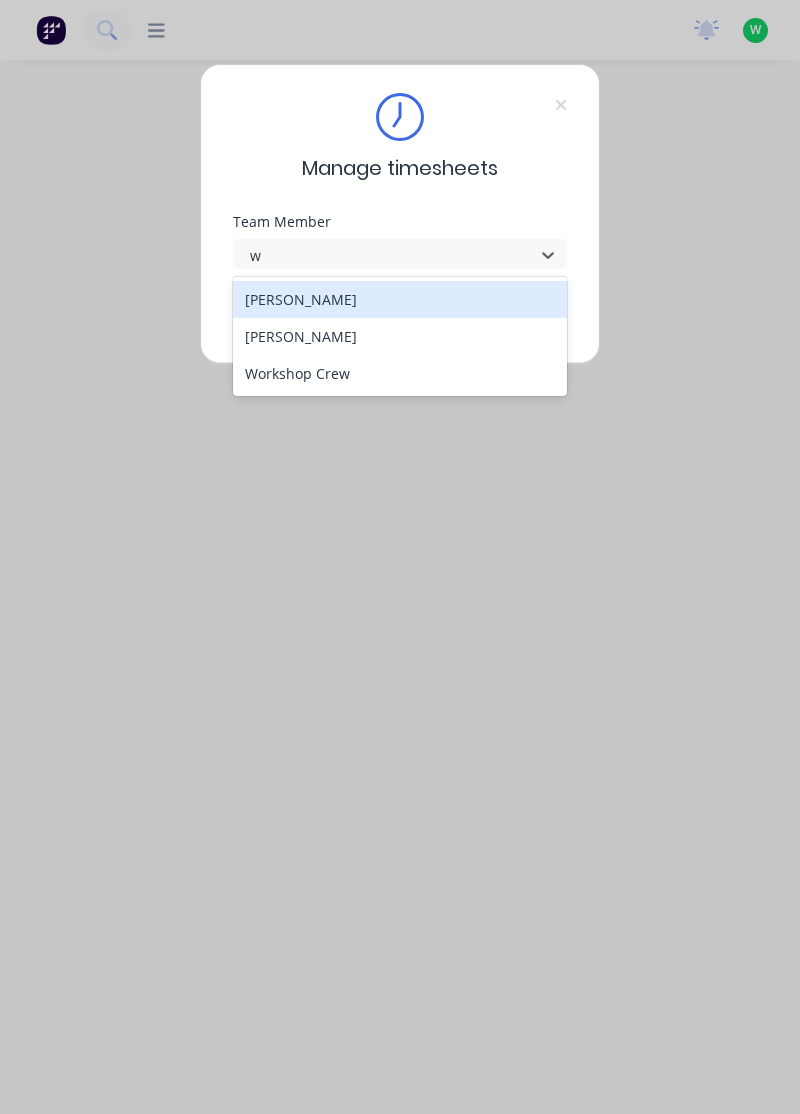 click on "[PERSON_NAME]" at bounding box center (400, 336) 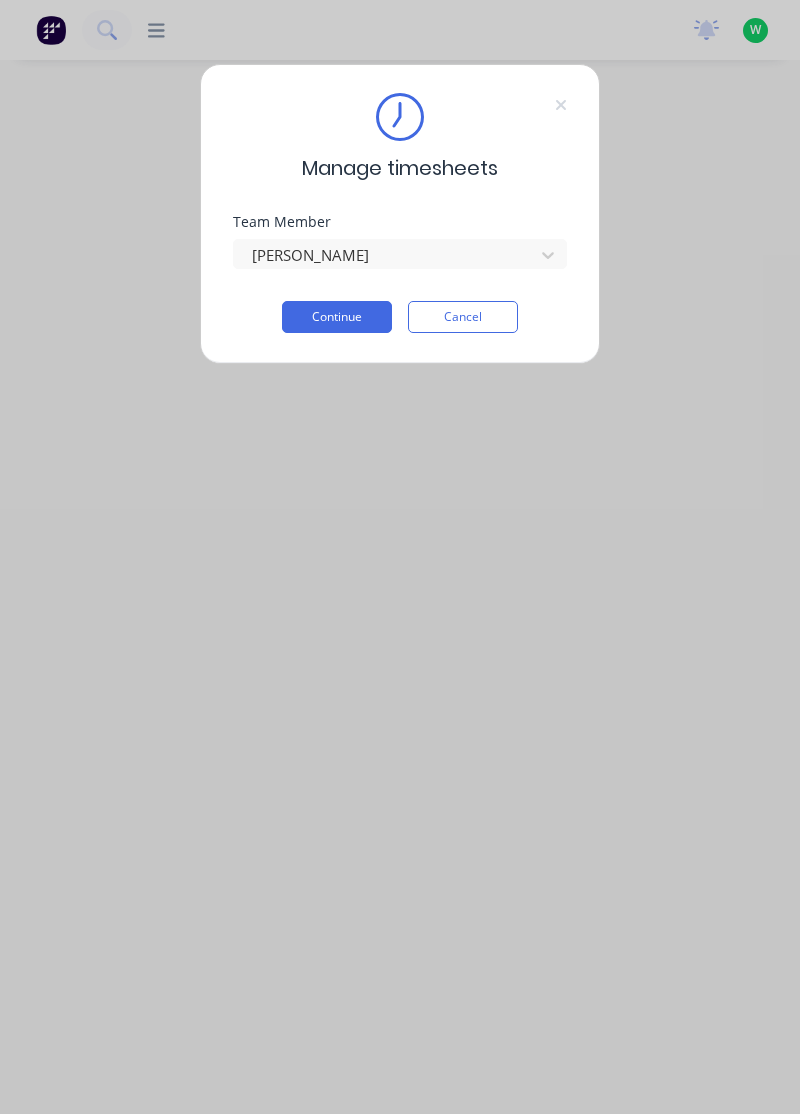 click on "Continue" at bounding box center (337, 317) 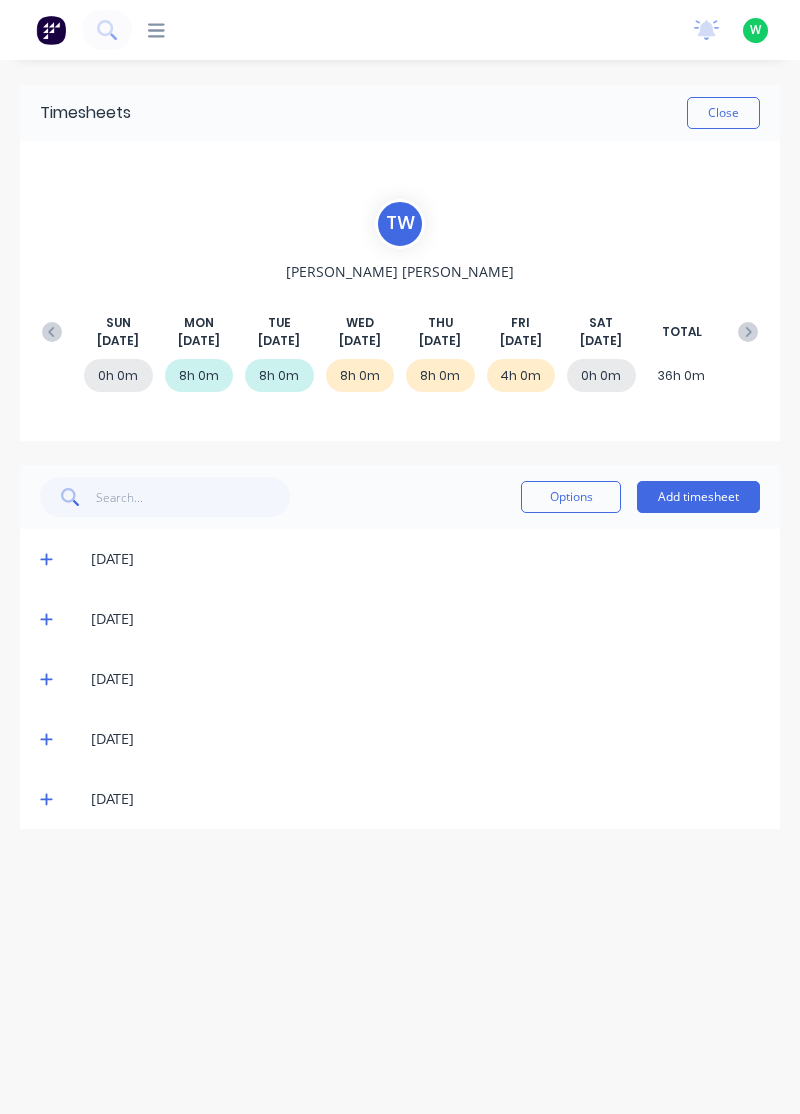 click on "Add timesheet" at bounding box center [698, 497] 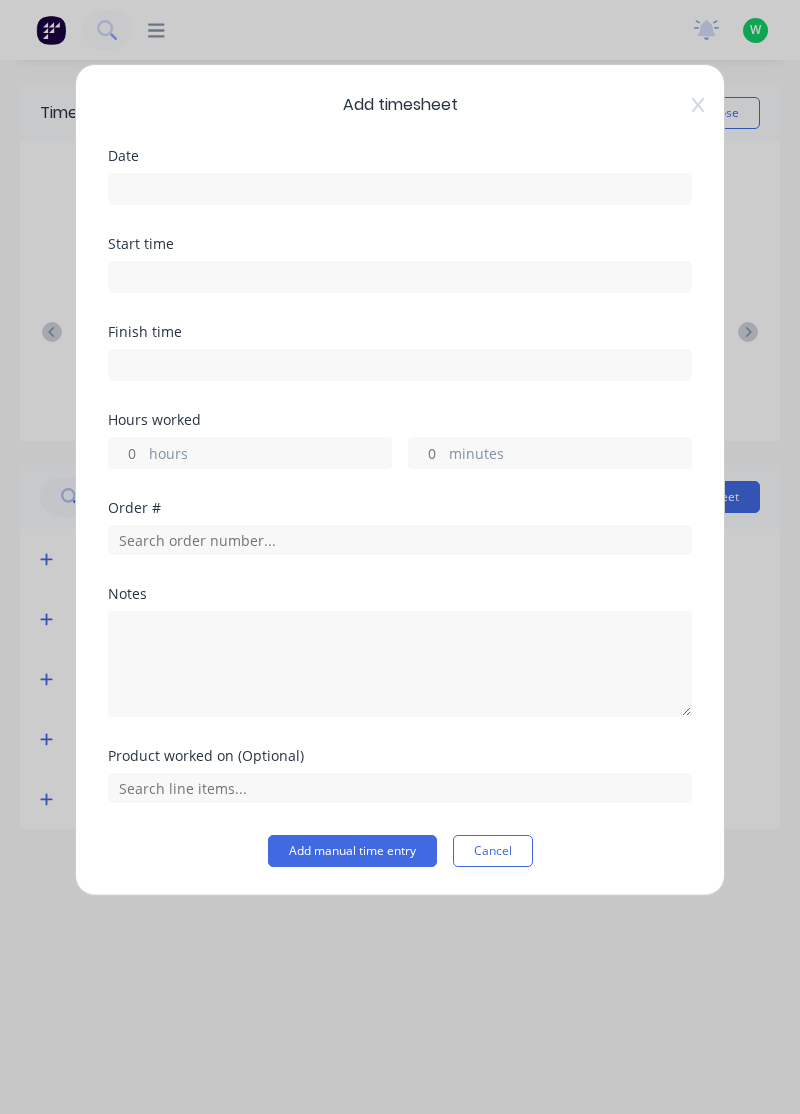 click at bounding box center (400, 189) 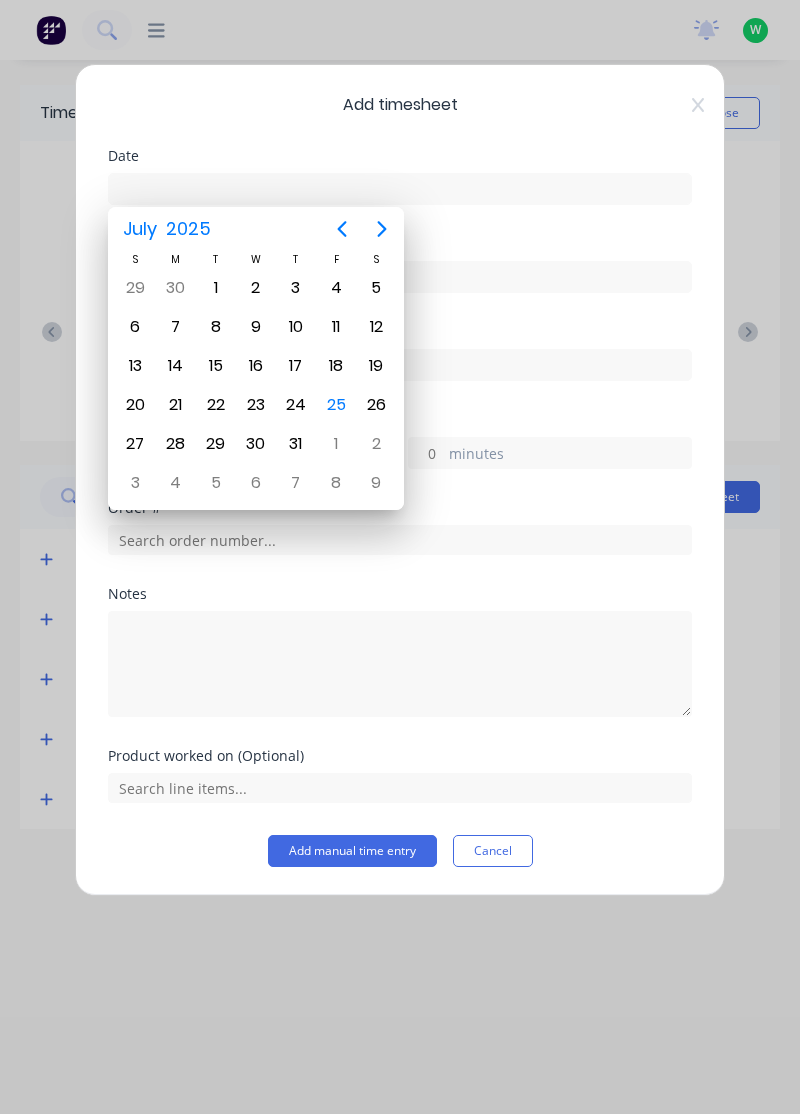 click on "25" at bounding box center [336, 405] 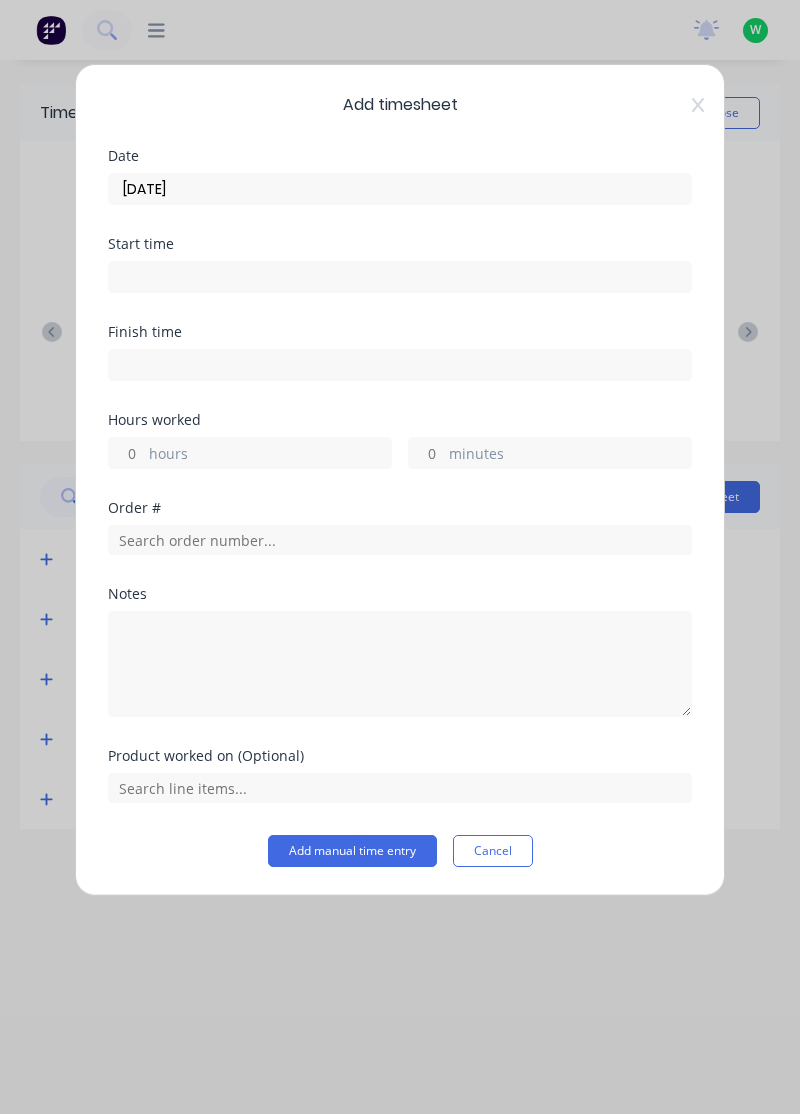 click on "hours" at bounding box center [270, 455] 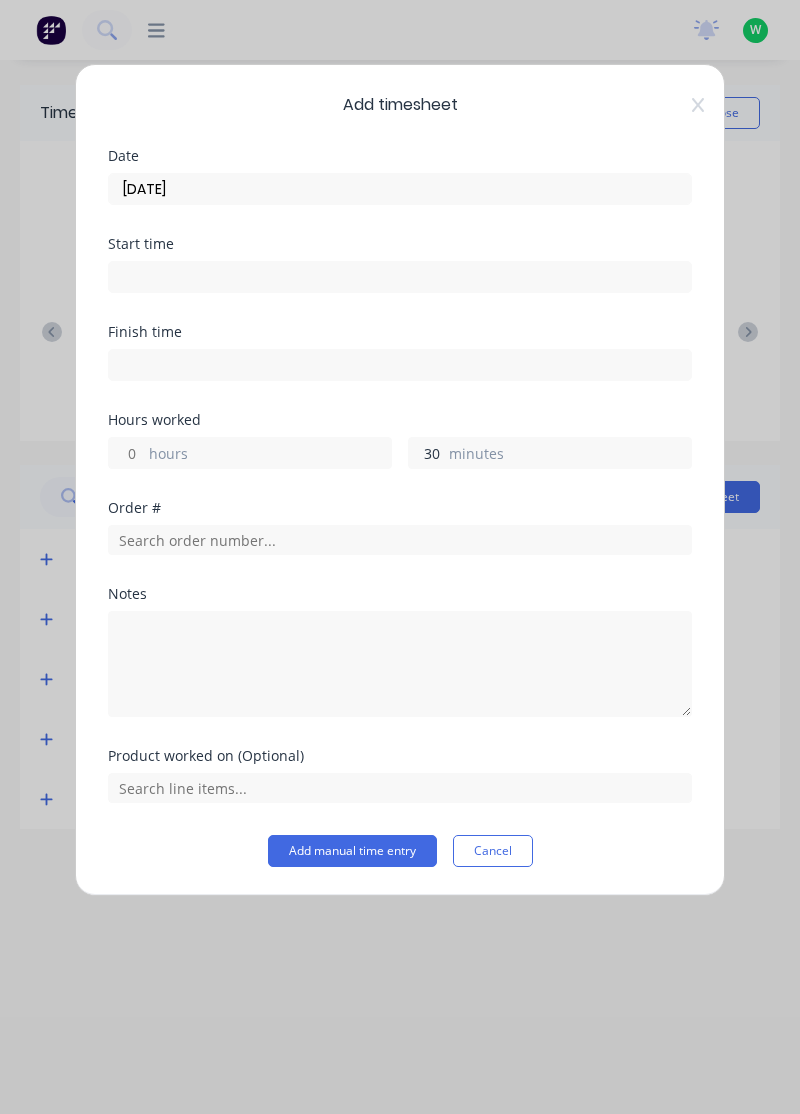 type on "30" 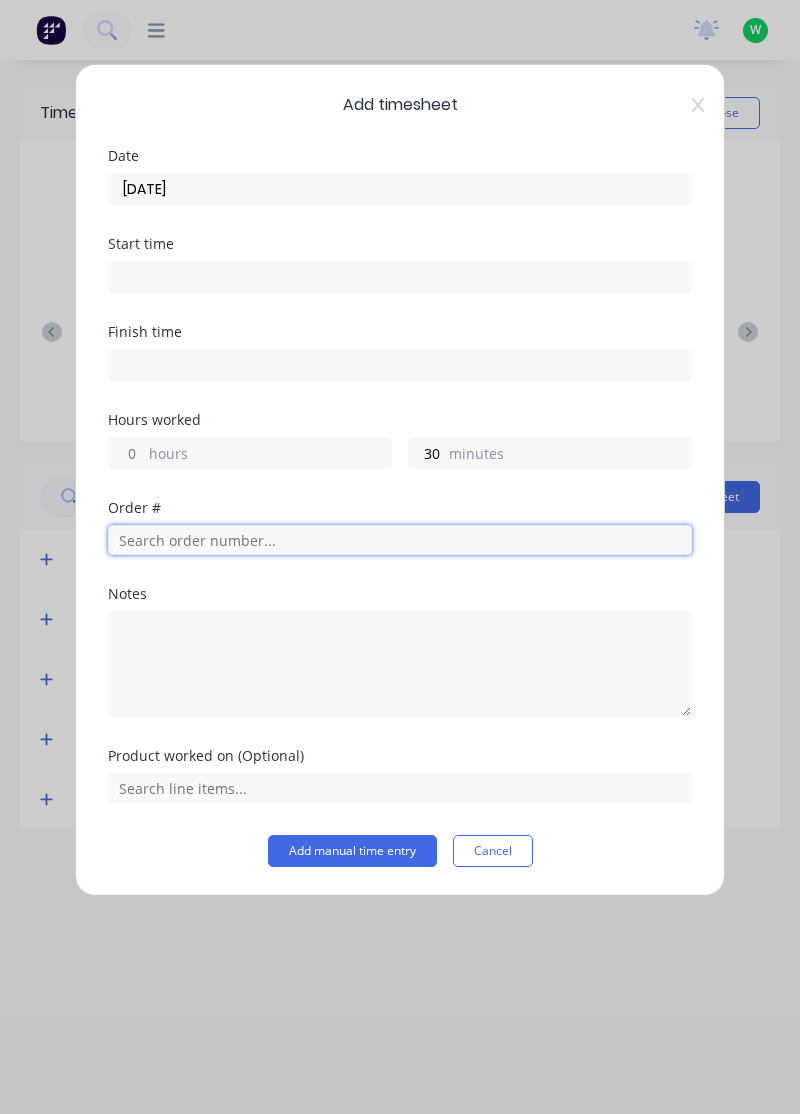 click at bounding box center [400, 540] 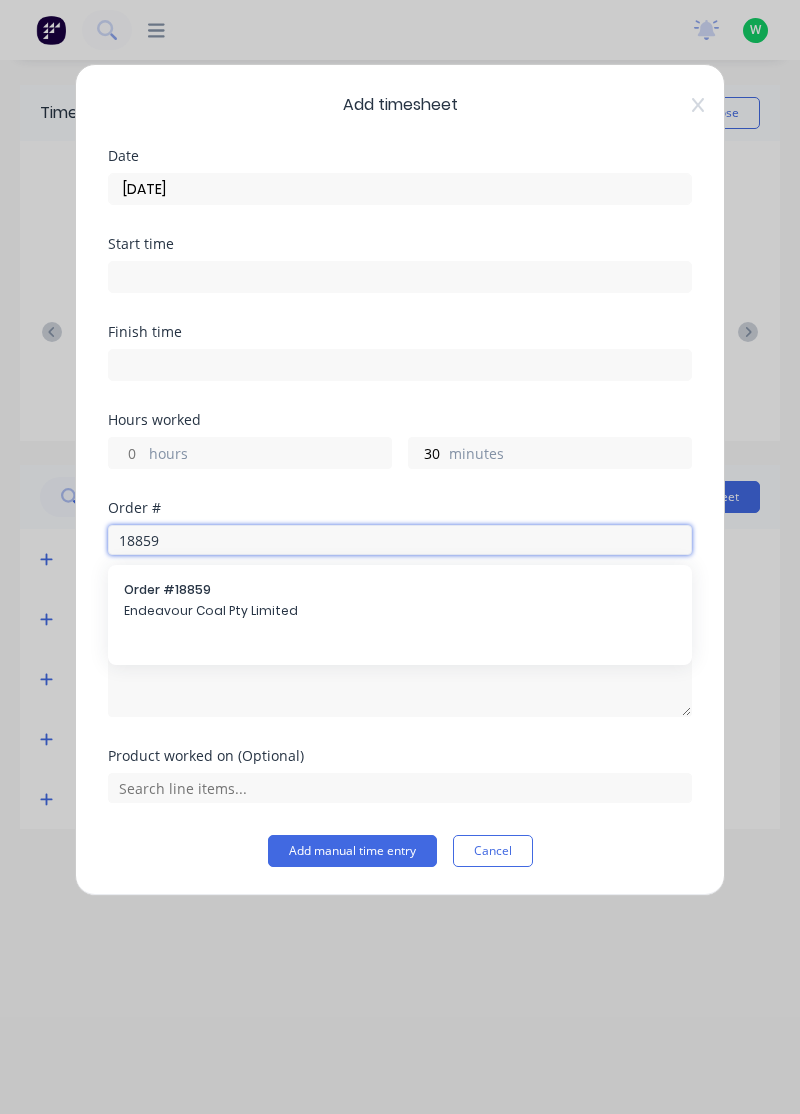 type on "18859" 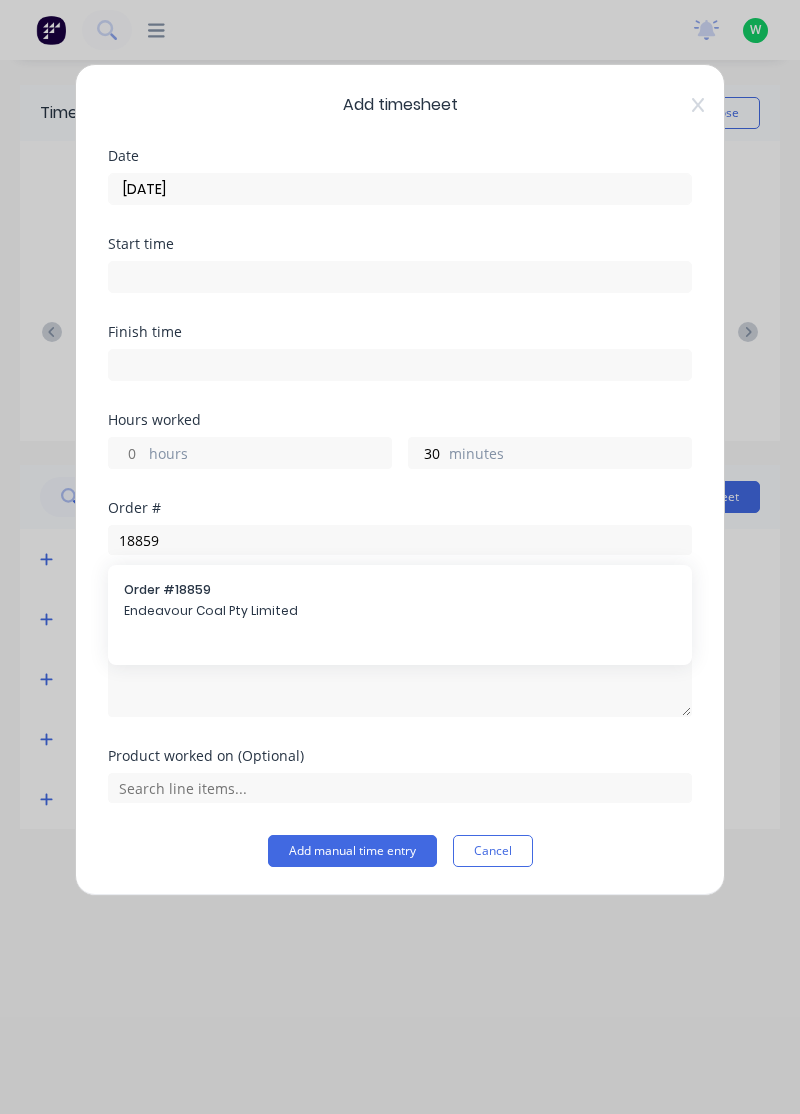 click on "Endeavour Coal Pty Limited" at bounding box center (400, 611) 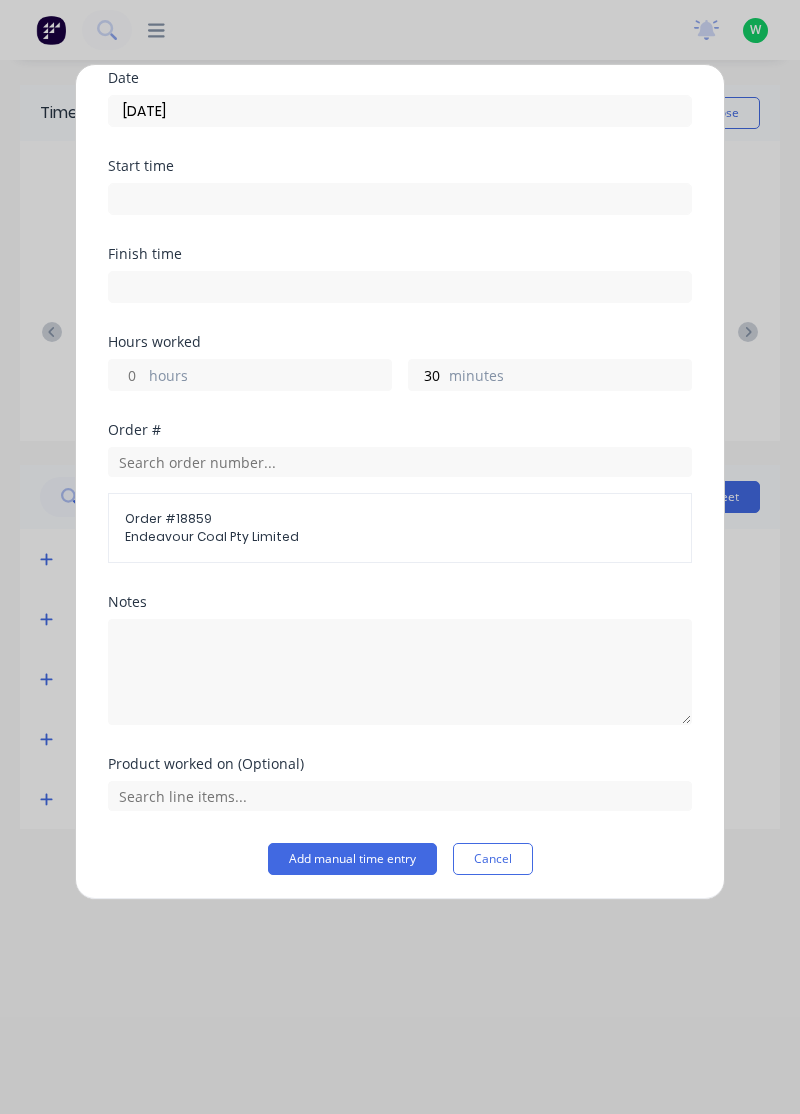 scroll, scrollTop: 72, scrollLeft: 0, axis: vertical 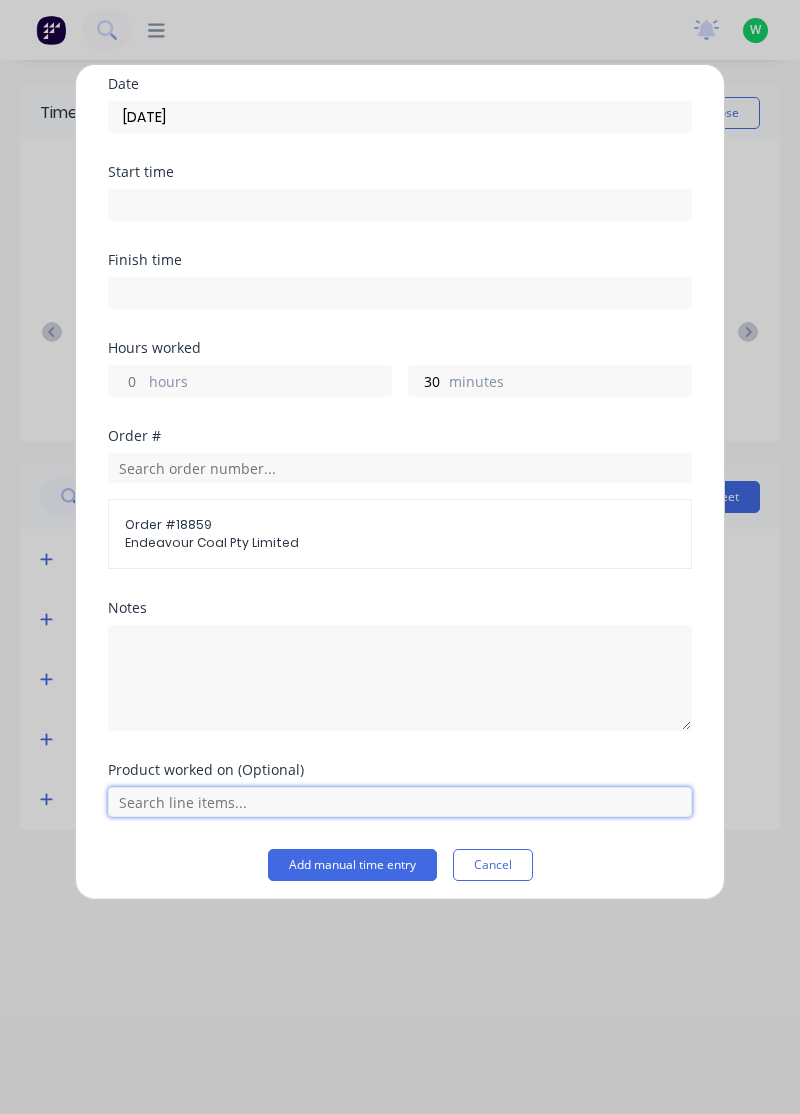 click at bounding box center (400, 802) 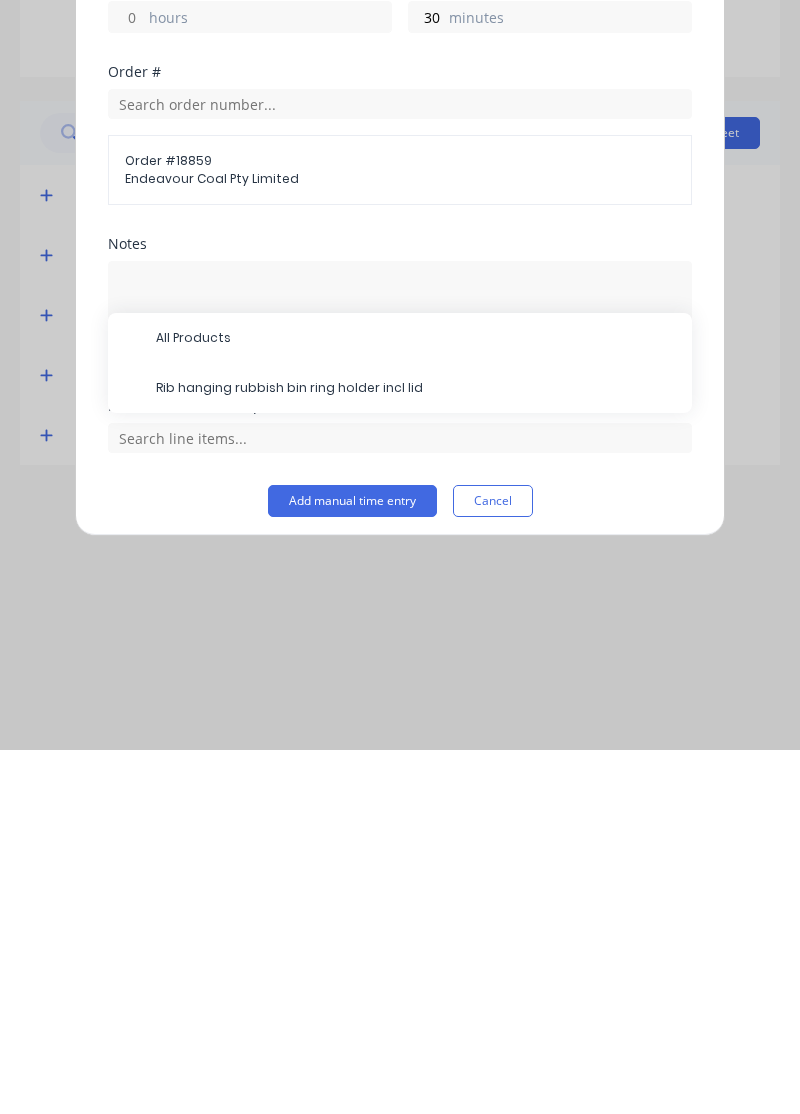 click on "Rib hanging rubbish bin ring holder incl lid" at bounding box center (416, 752) 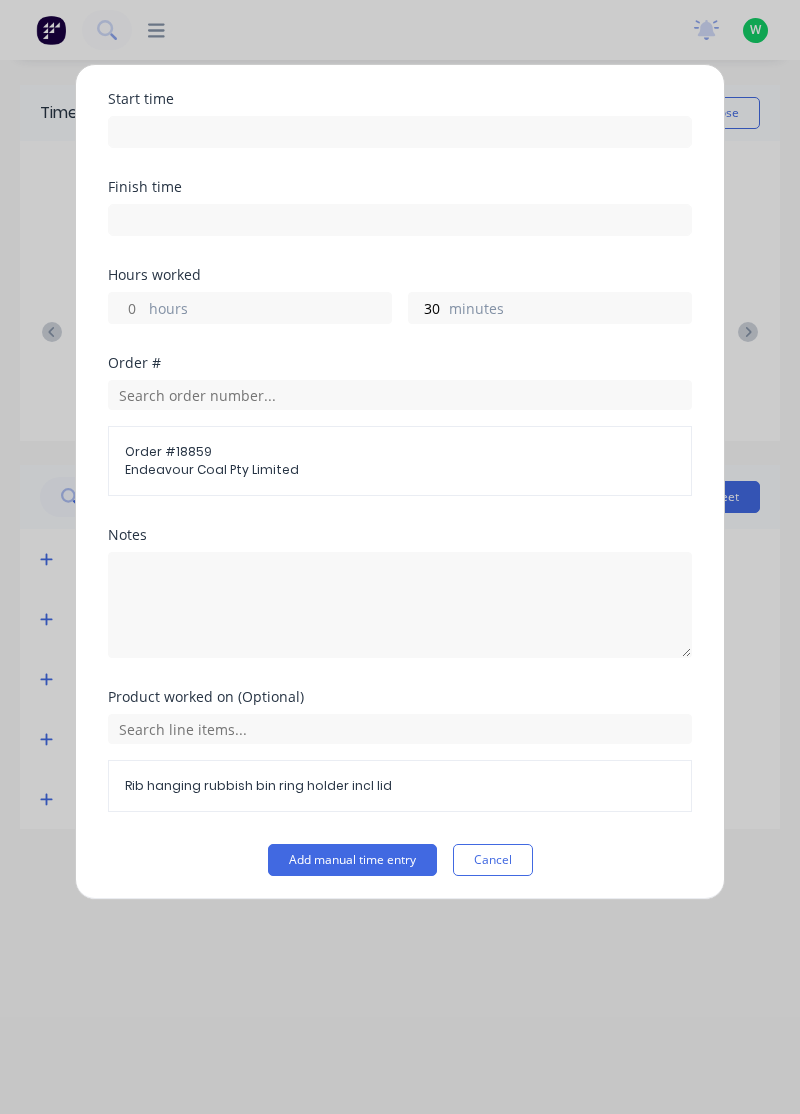 scroll, scrollTop: 142, scrollLeft: 0, axis: vertical 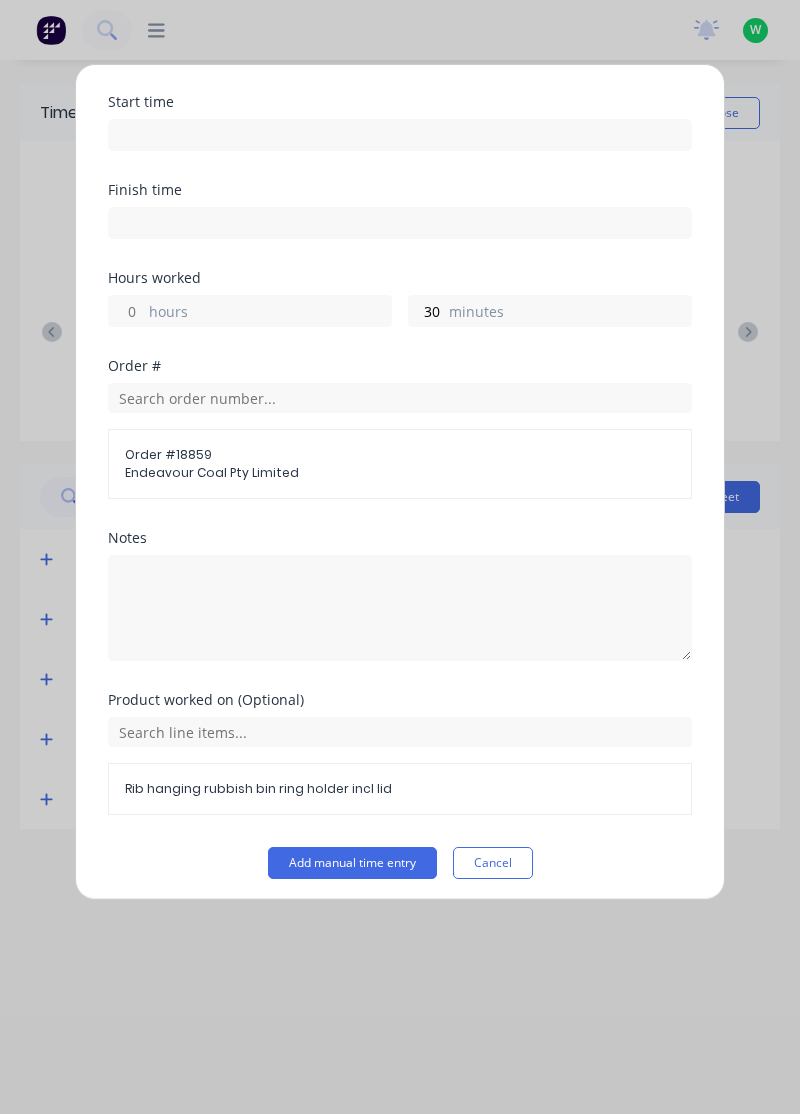 click on "Add manual time entry" at bounding box center [352, 863] 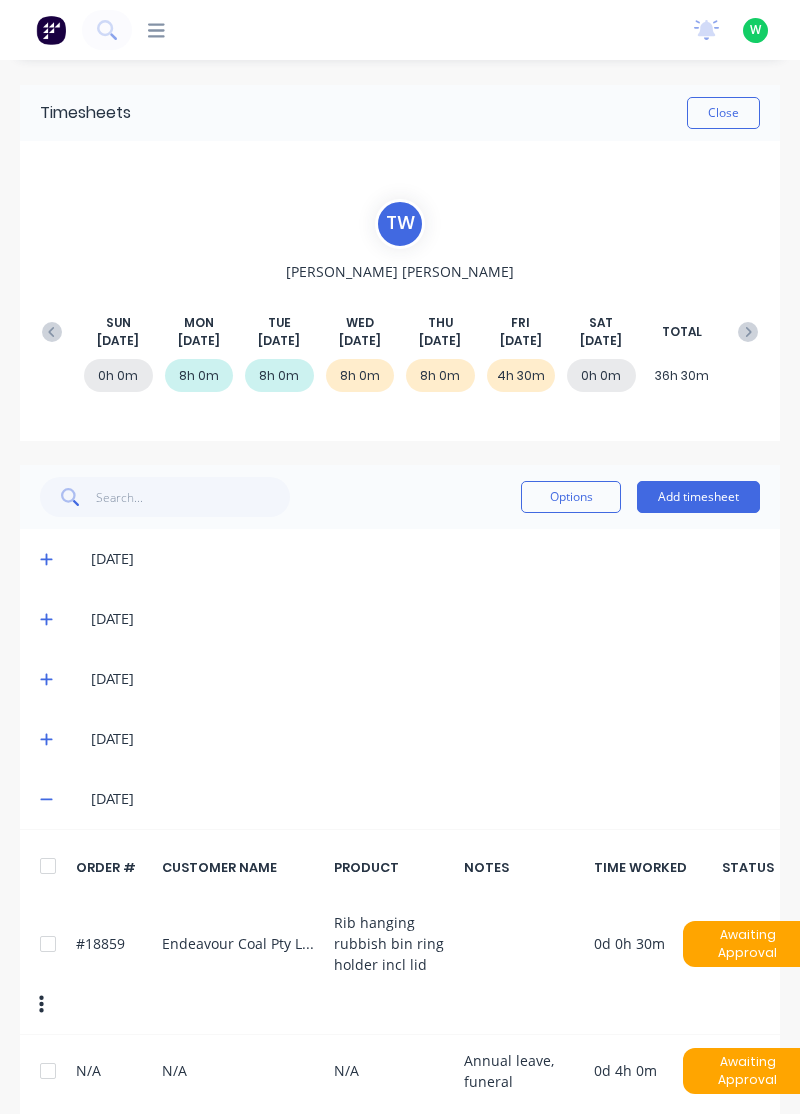 click on "Add timesheet" at bounding box center (698, 497) 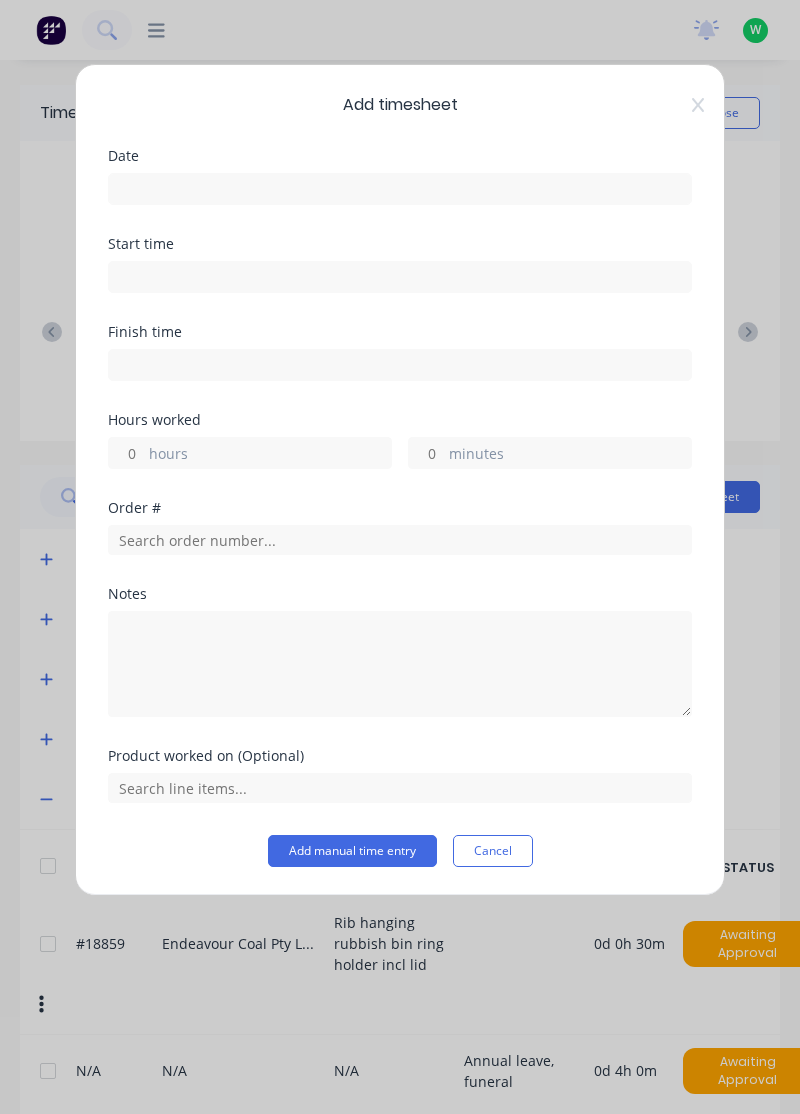 click at bounding box center (400, 189) 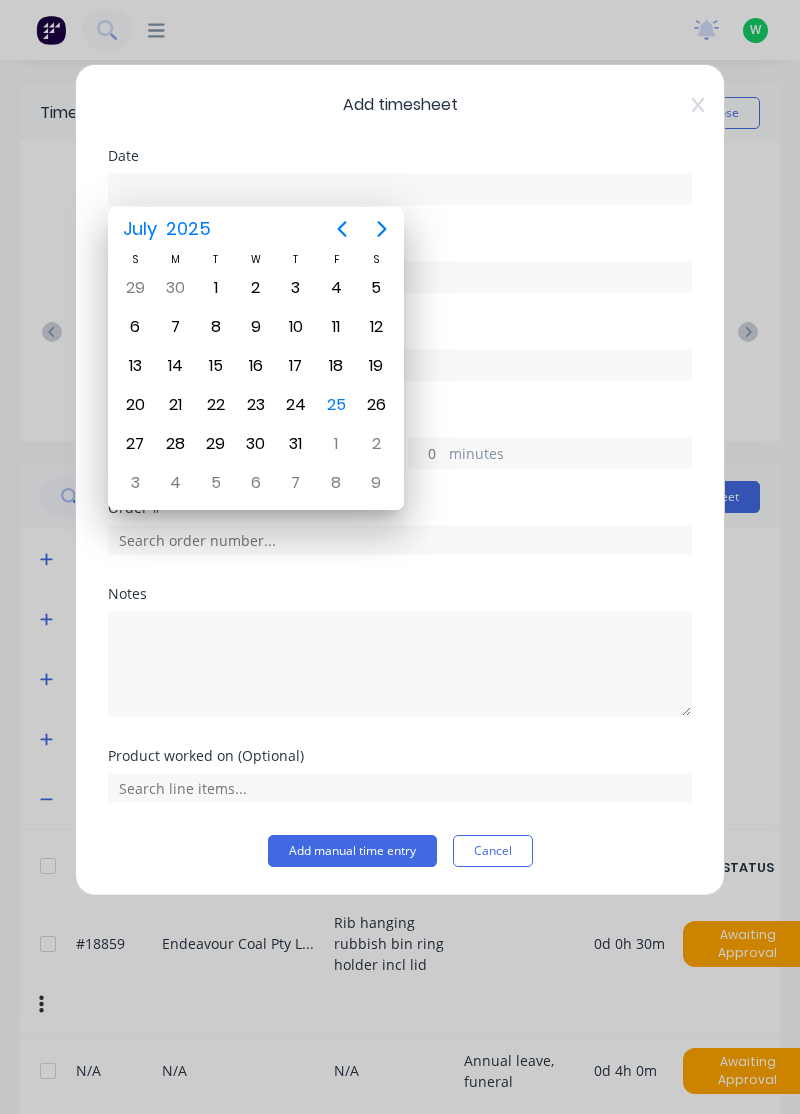 click on "25" at bounding box center (336, 405) 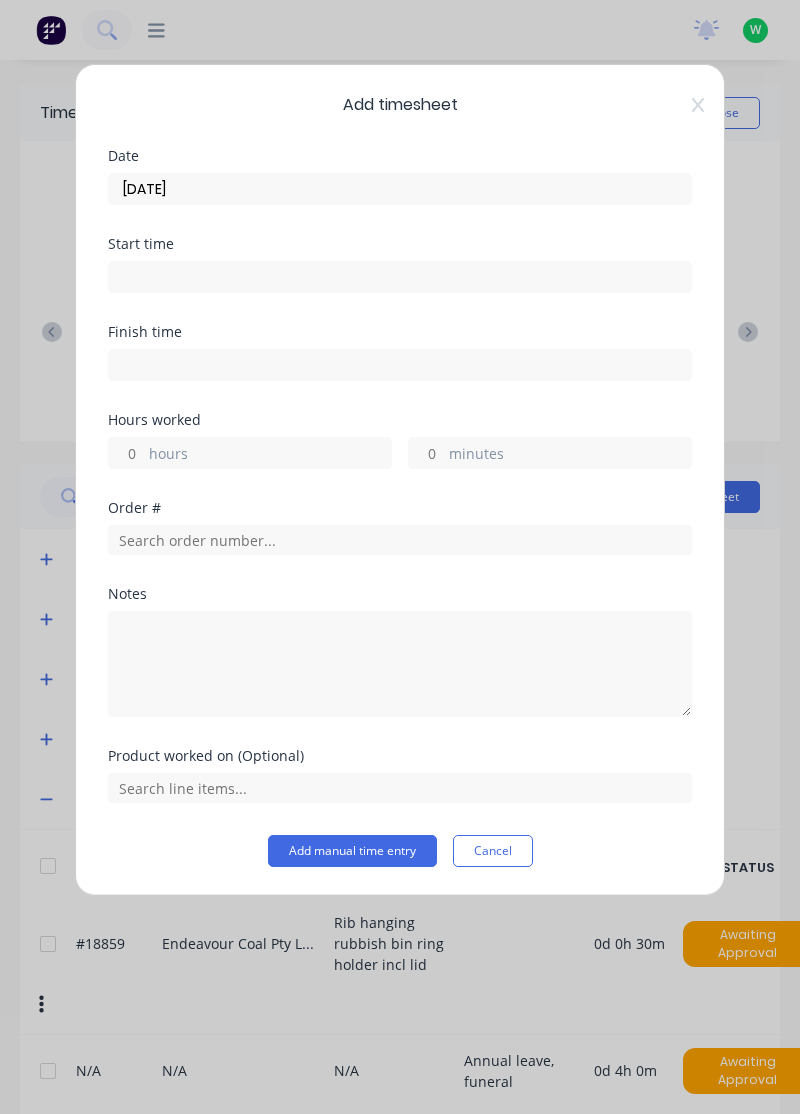click on "hours" at bounding box center (270, 455) 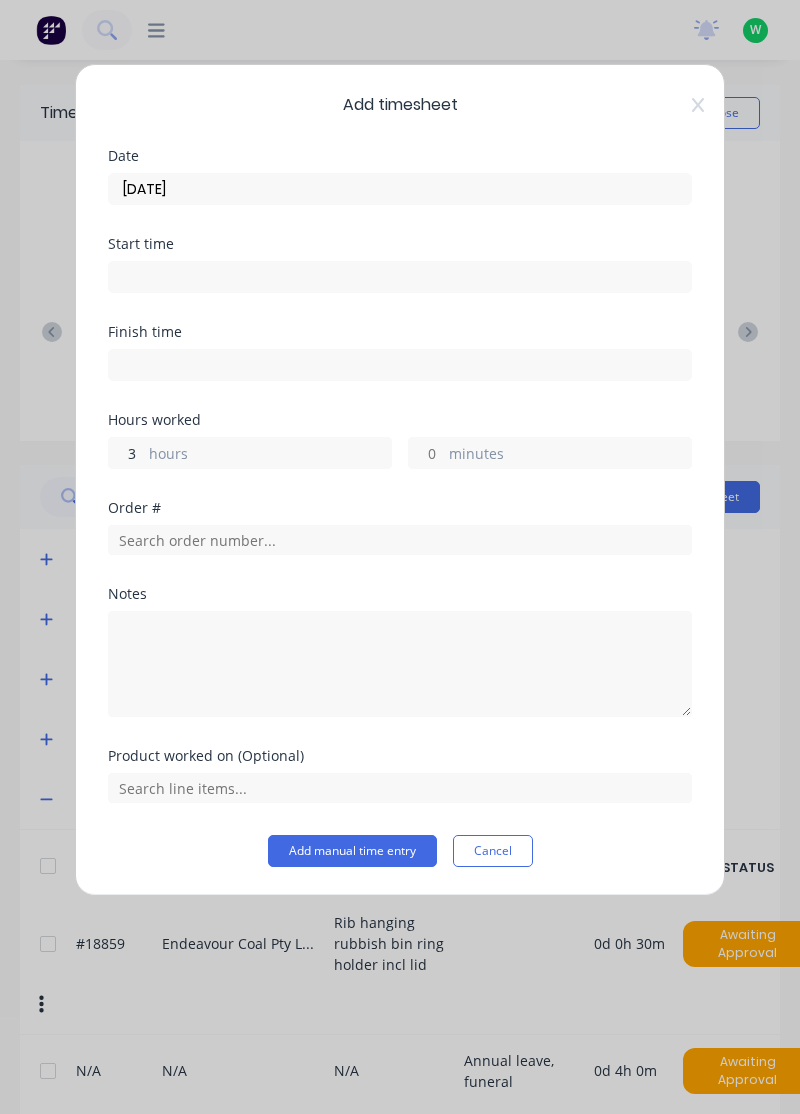 type on "3.5" 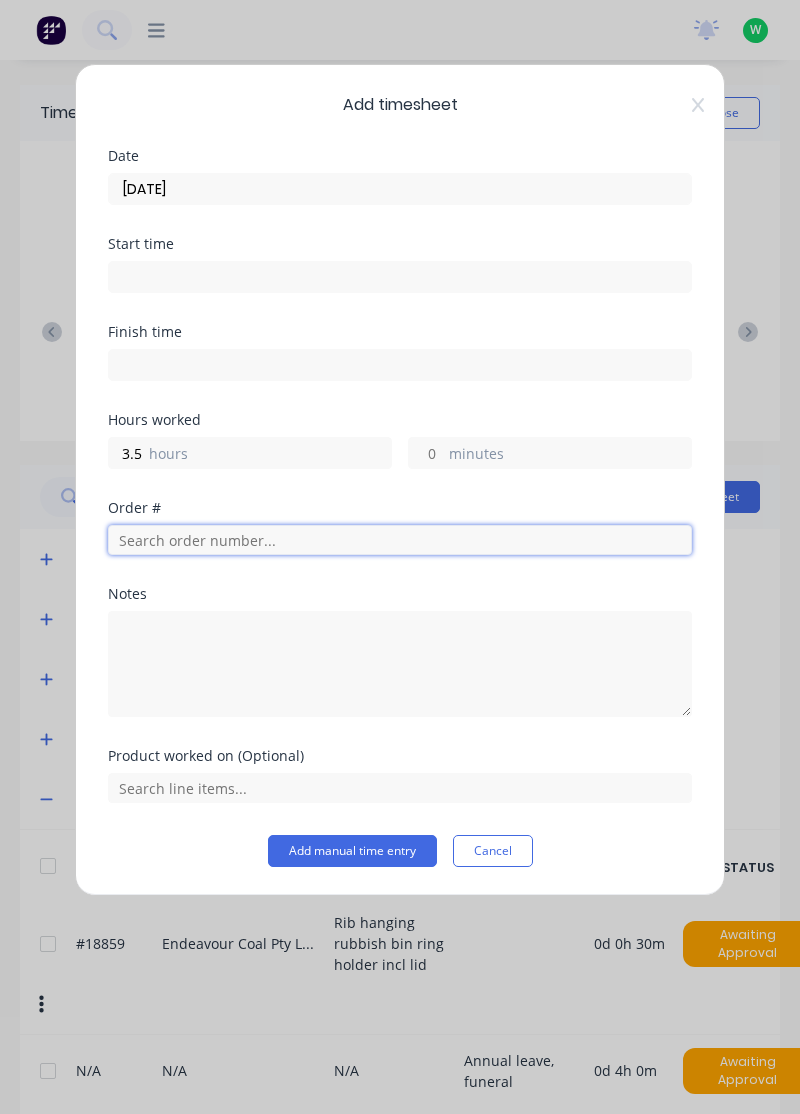 click at bounding box center [400, 540] 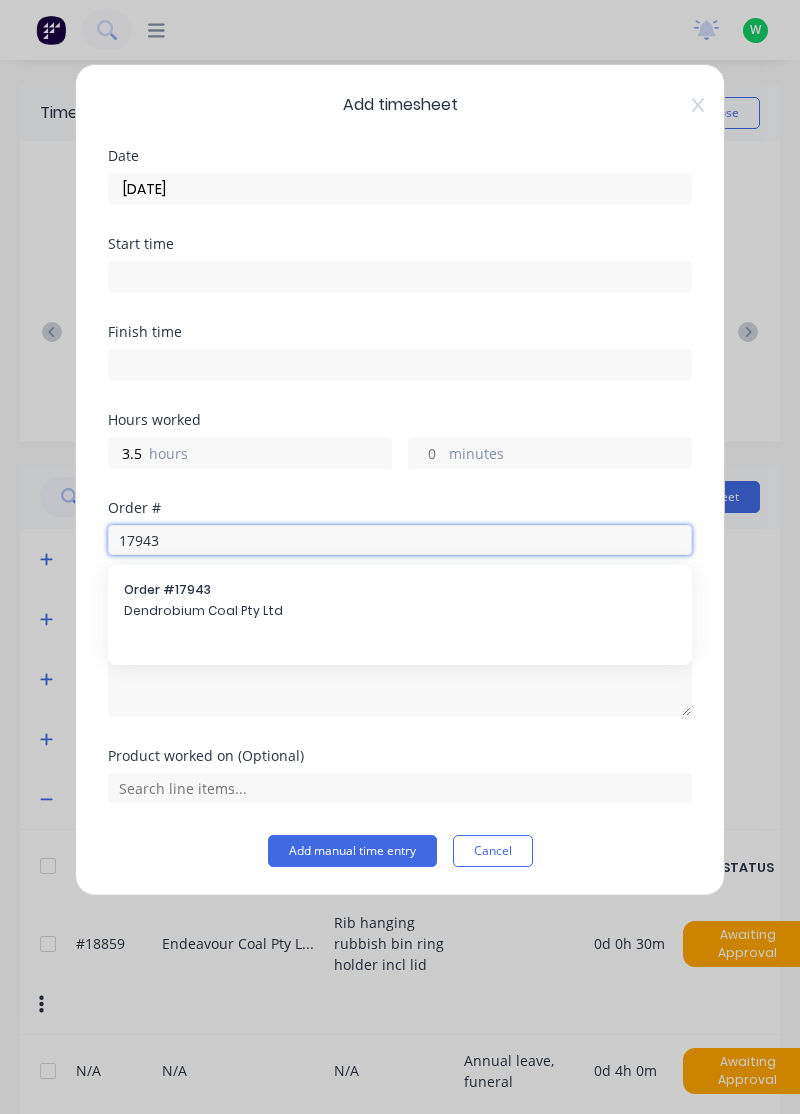 type on "17943" 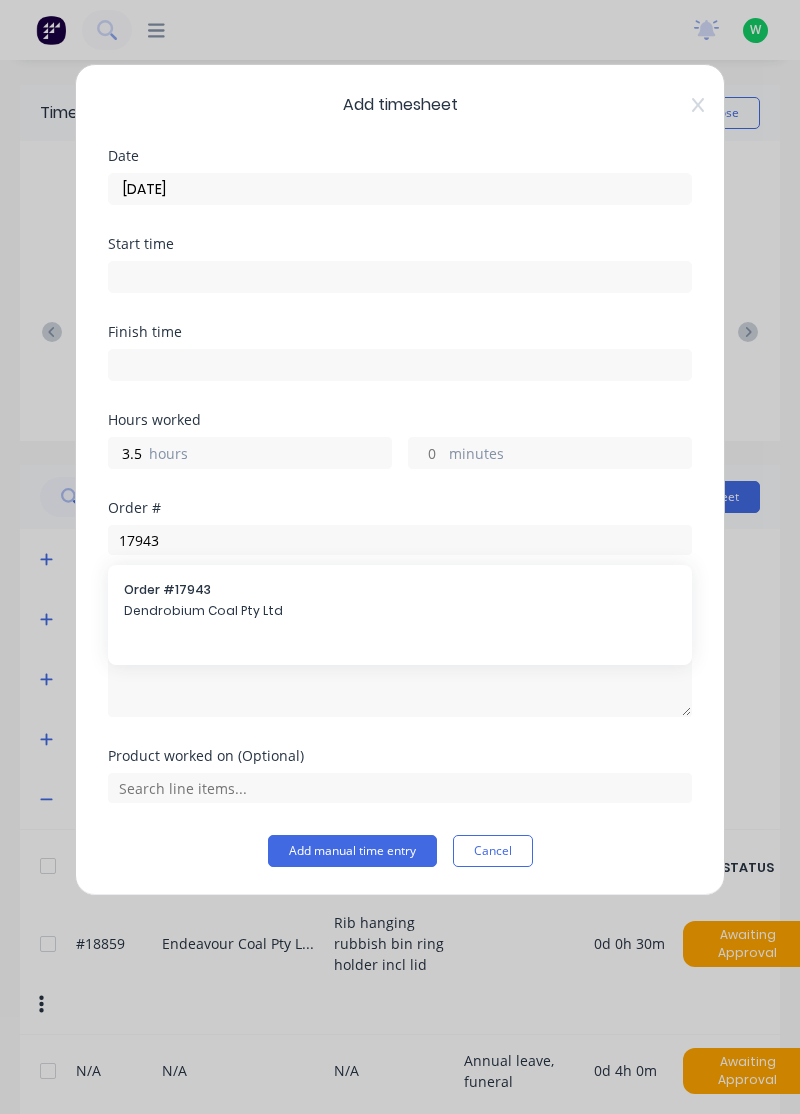 click on "Dendrobium Coal Pty Ltd" at bounding box center (400, 611) 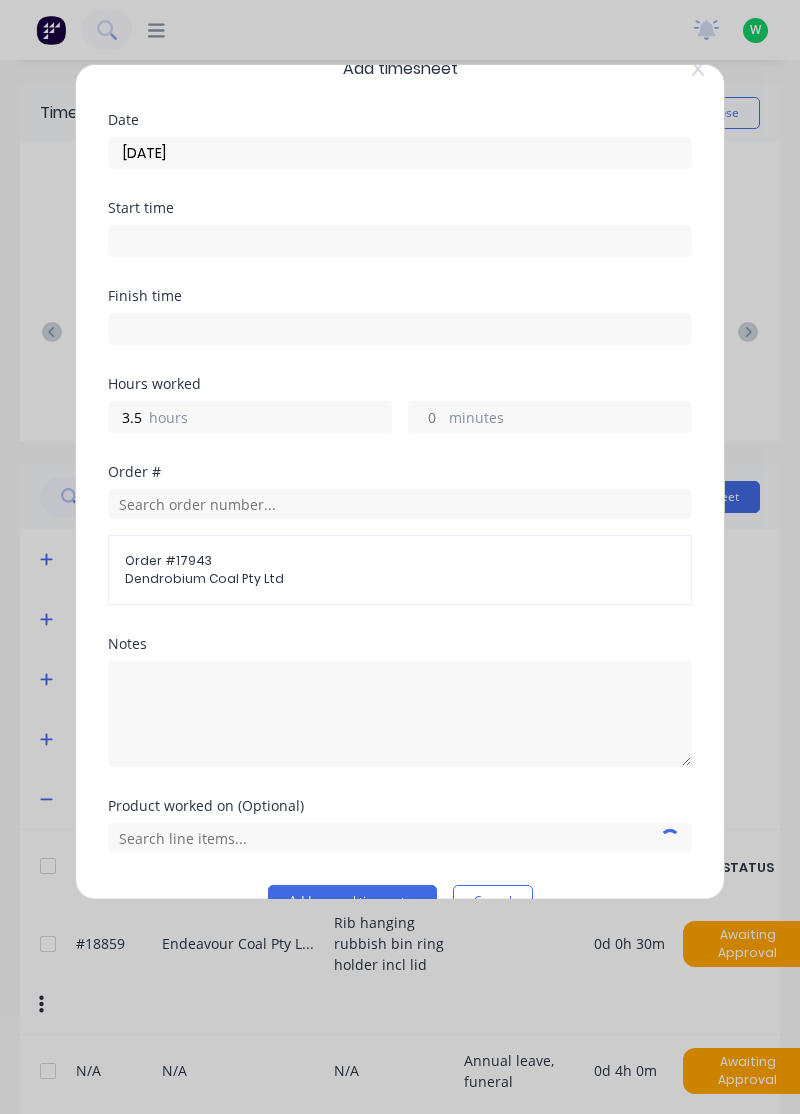 scroll, scrollTop: 78, scrollLeft: 0, axis: vertical 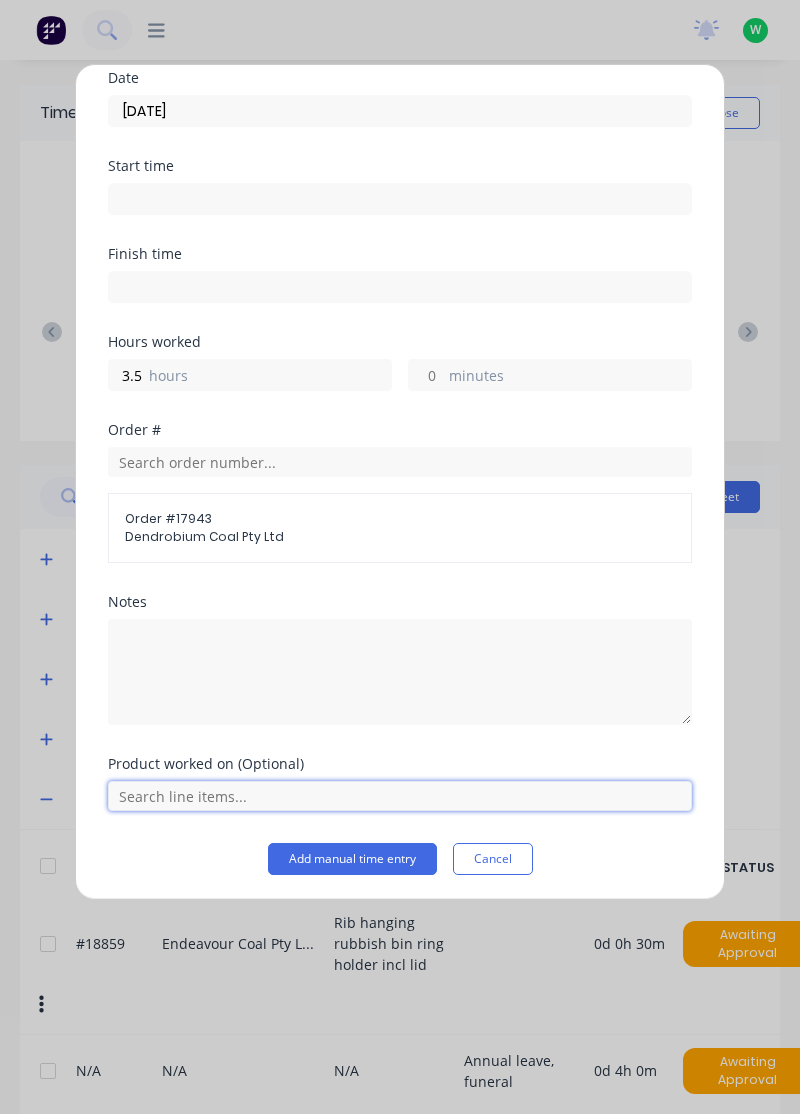 click at bounding box center [400, 796] 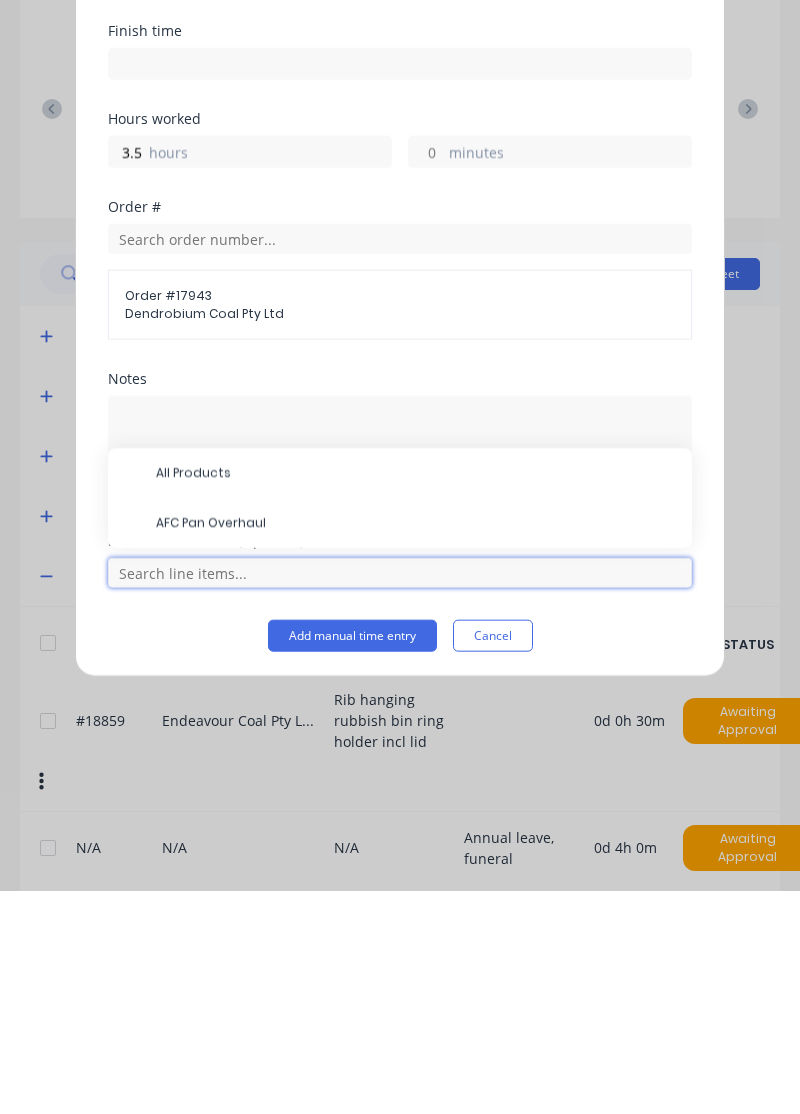 scroll, scrollTop: 53, scrollLeft: 0, axis: vertical 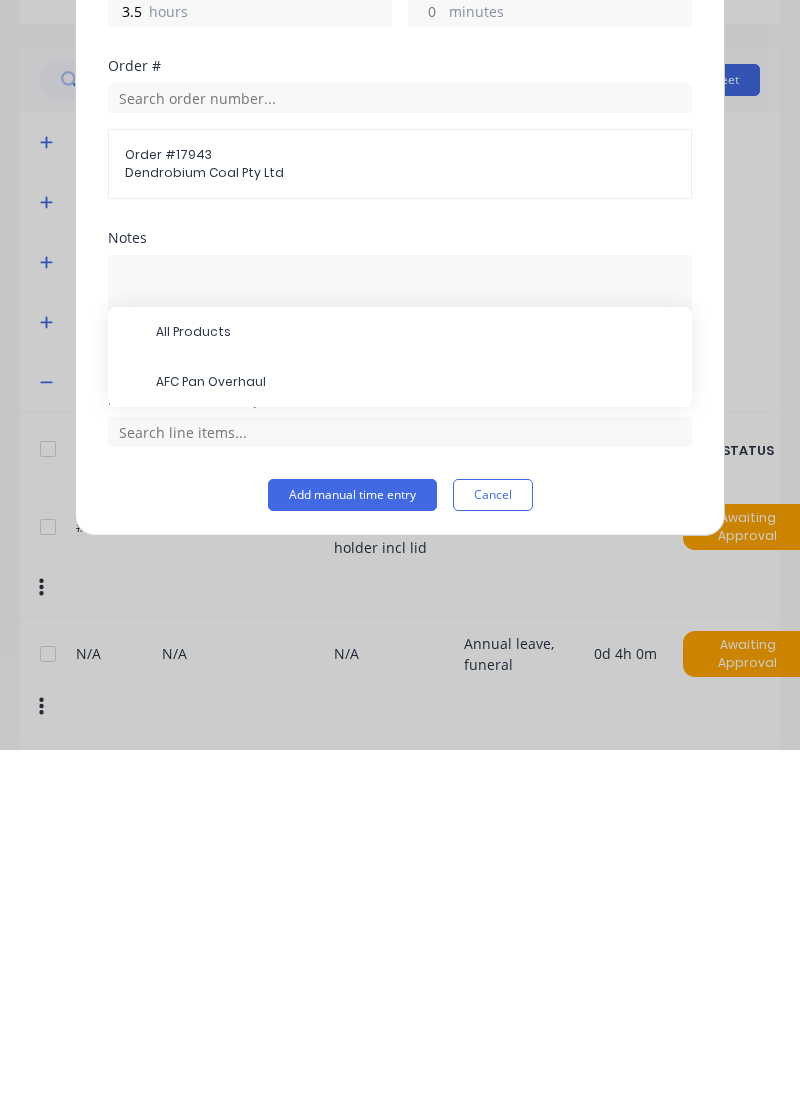 click on "AFC Pan Overhaul" at bounding box center (416, 746) 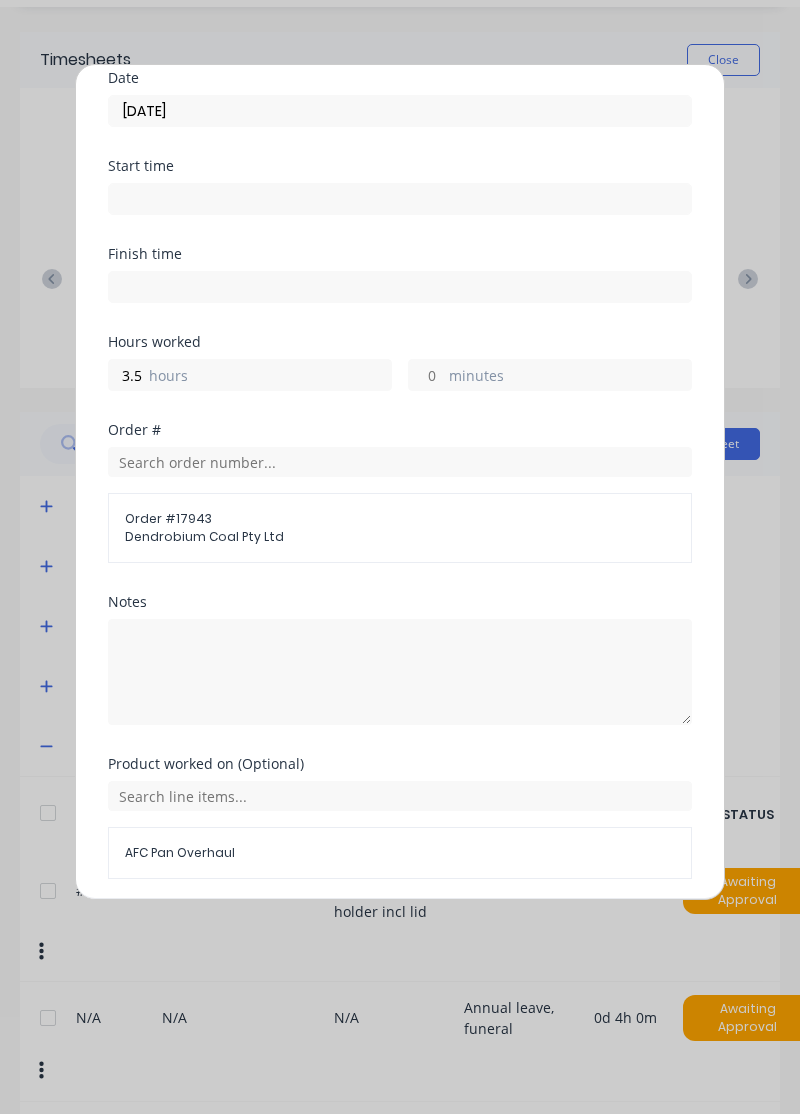 scroll, scrollTop: 145, scrollLeft: 0, axis: vertical 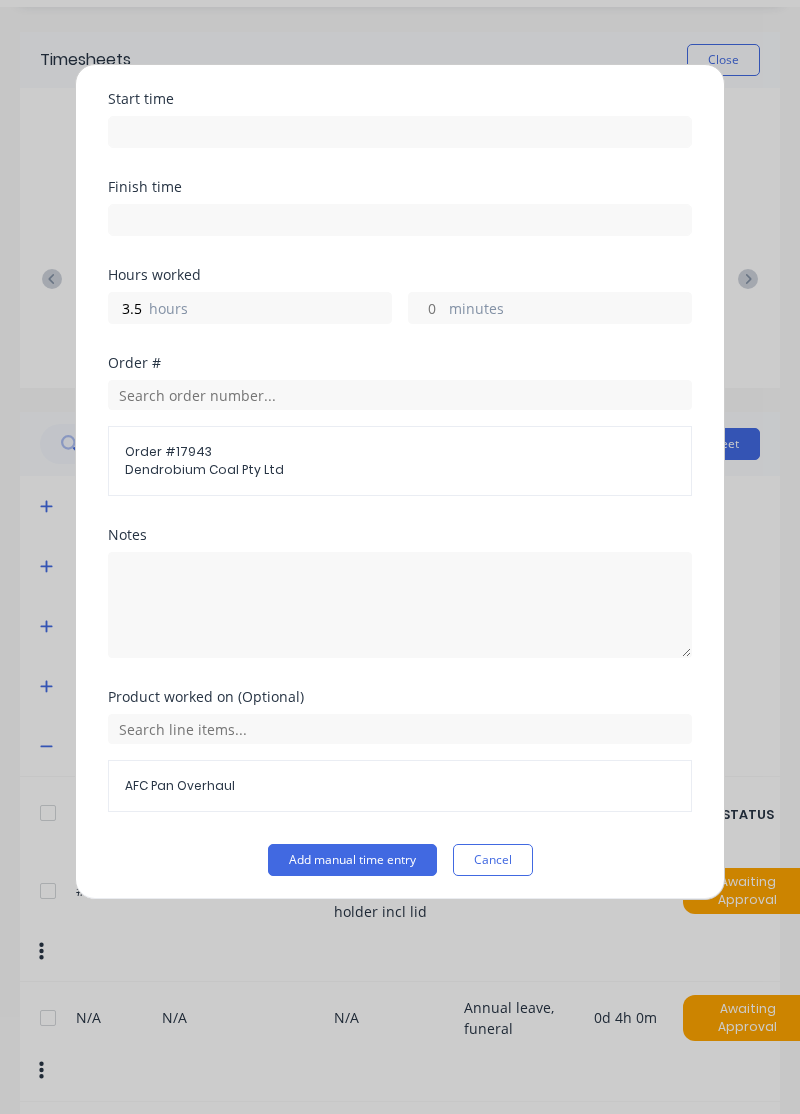 click on "Add manual time entry" at bounding box center (352, 860) 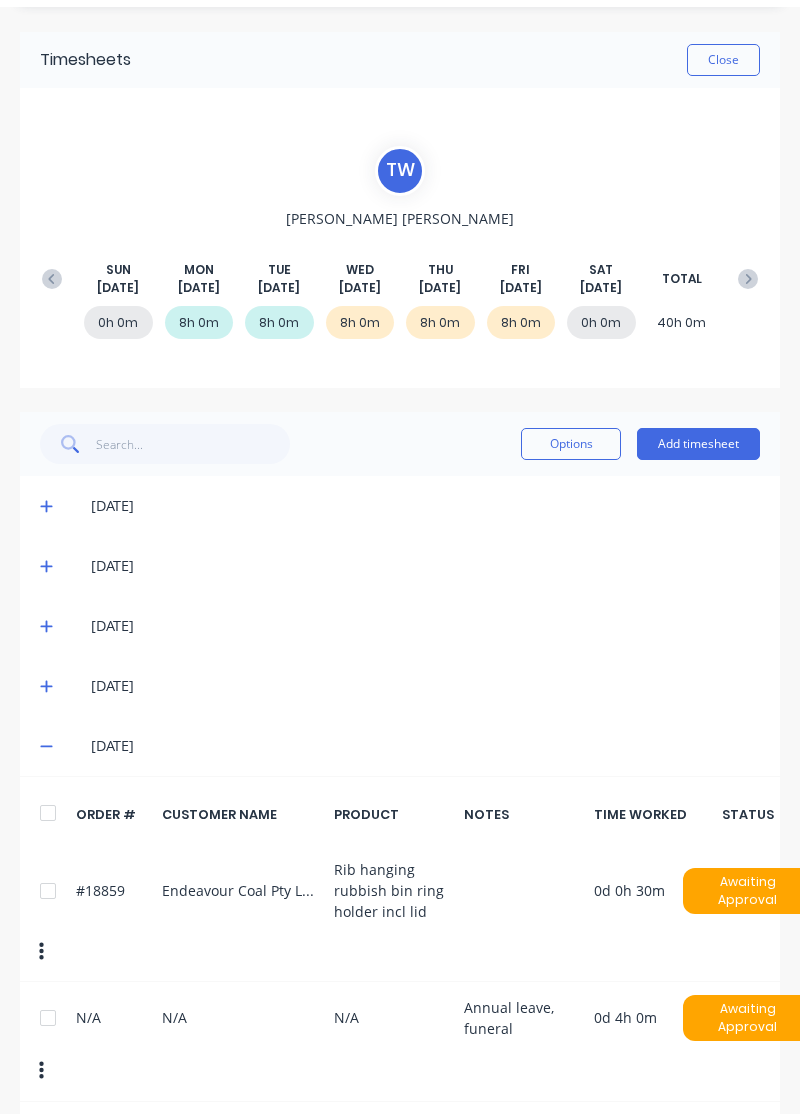 scroll, scrollTop: 53, scrollLeft: 0, axis: vertical 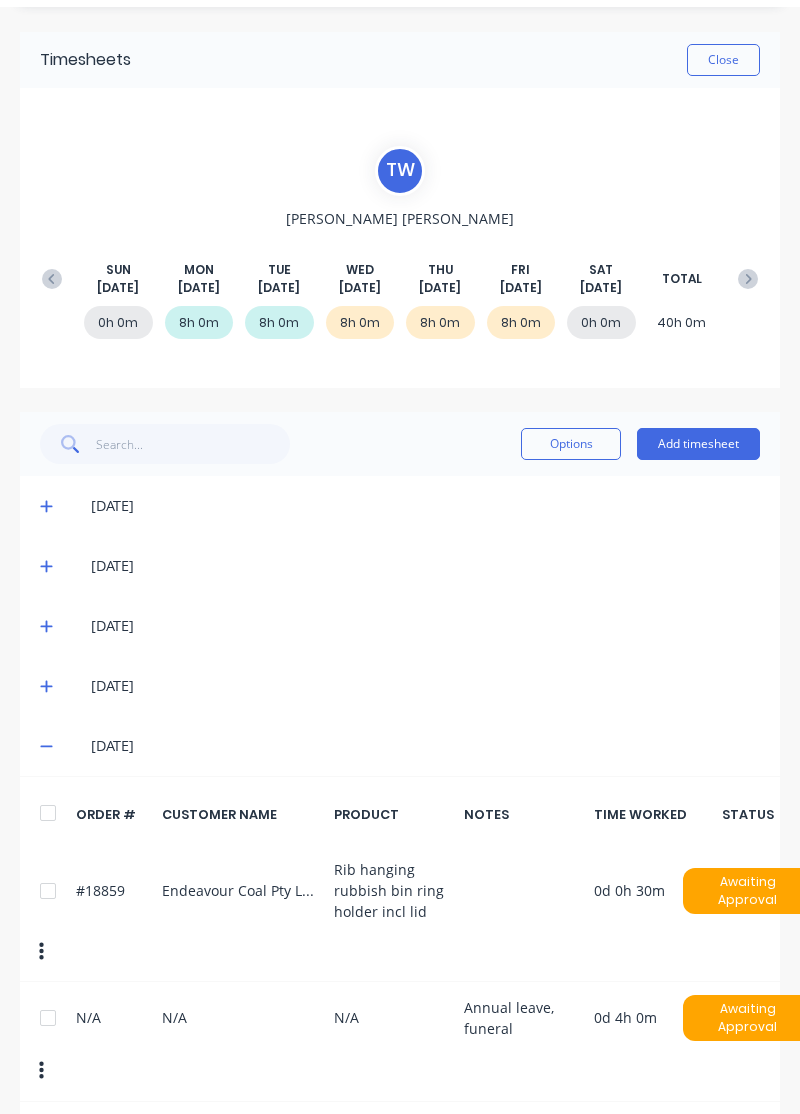 click on "Add timesheet" at bounding box center (698, 444) 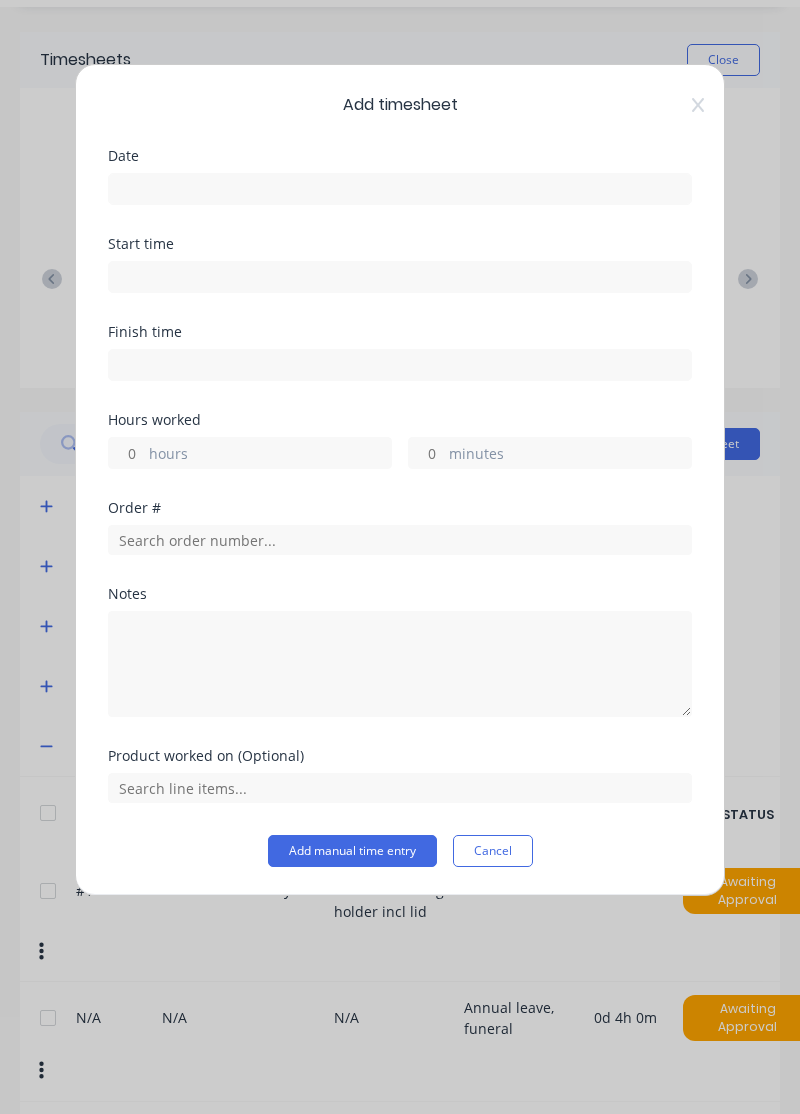 click at bounding box center (400, 189) 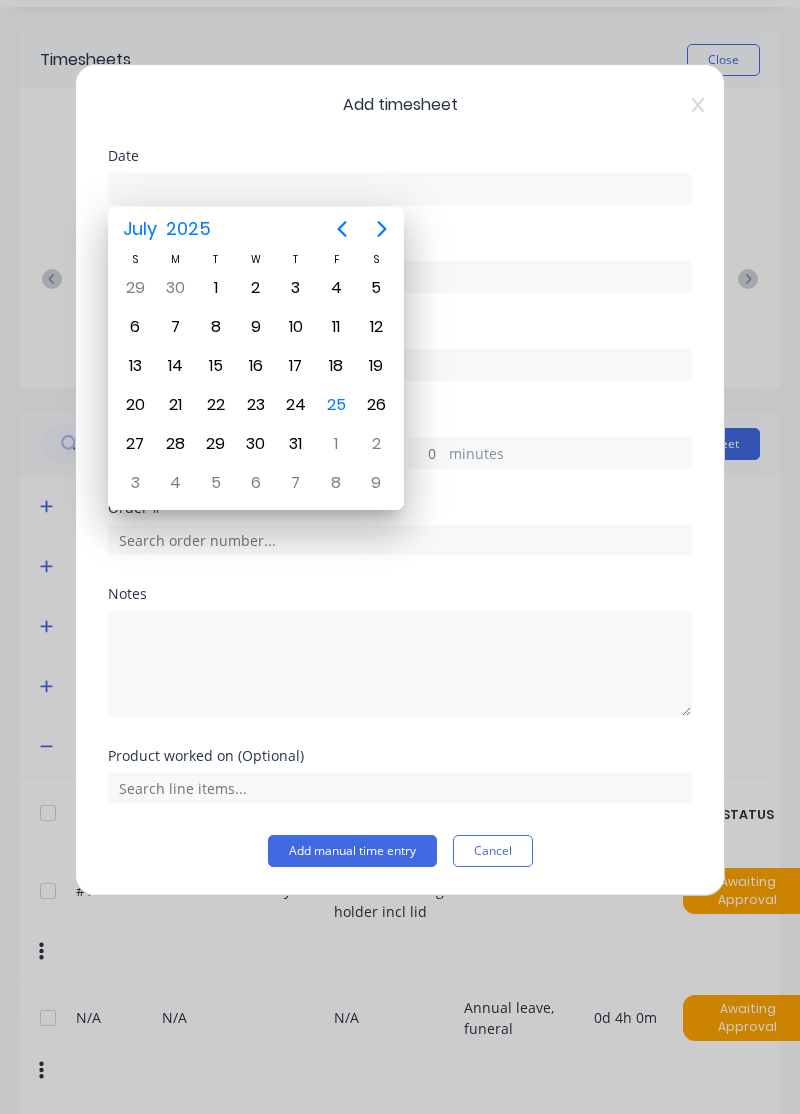 click on "25" at bounding box center [336, 405] 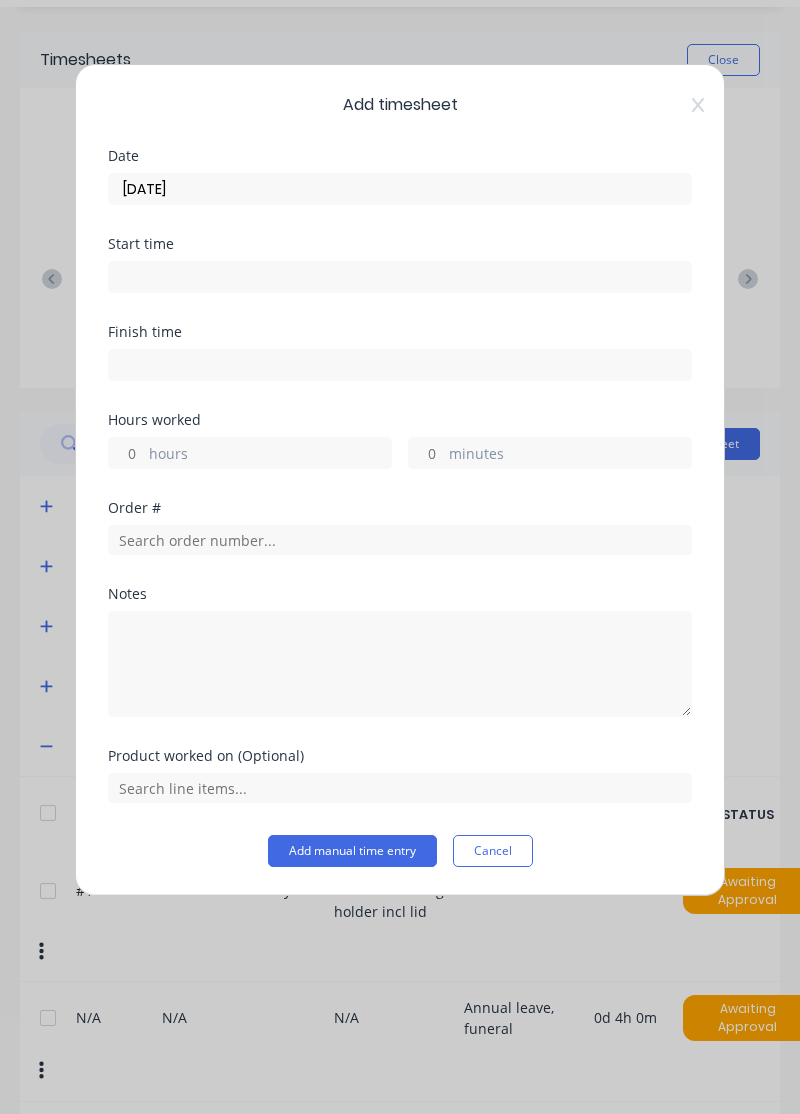 click on "hours" at bounding box center [270, 455] 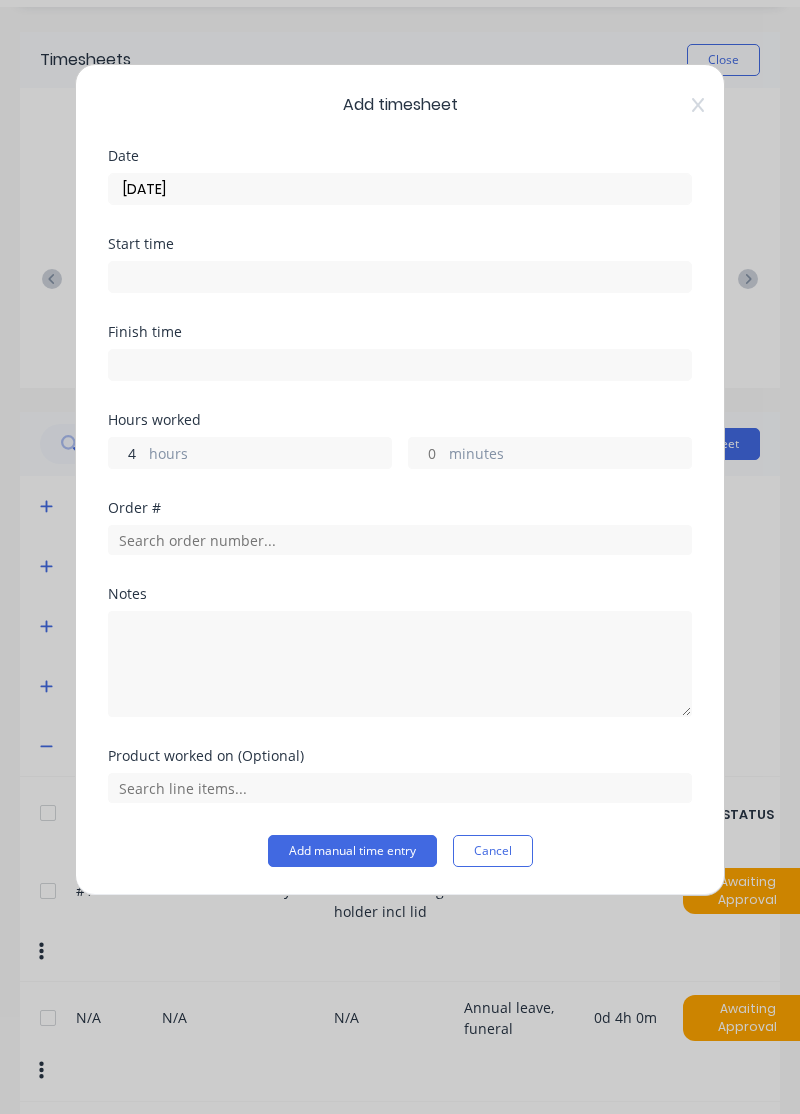 type on "4" 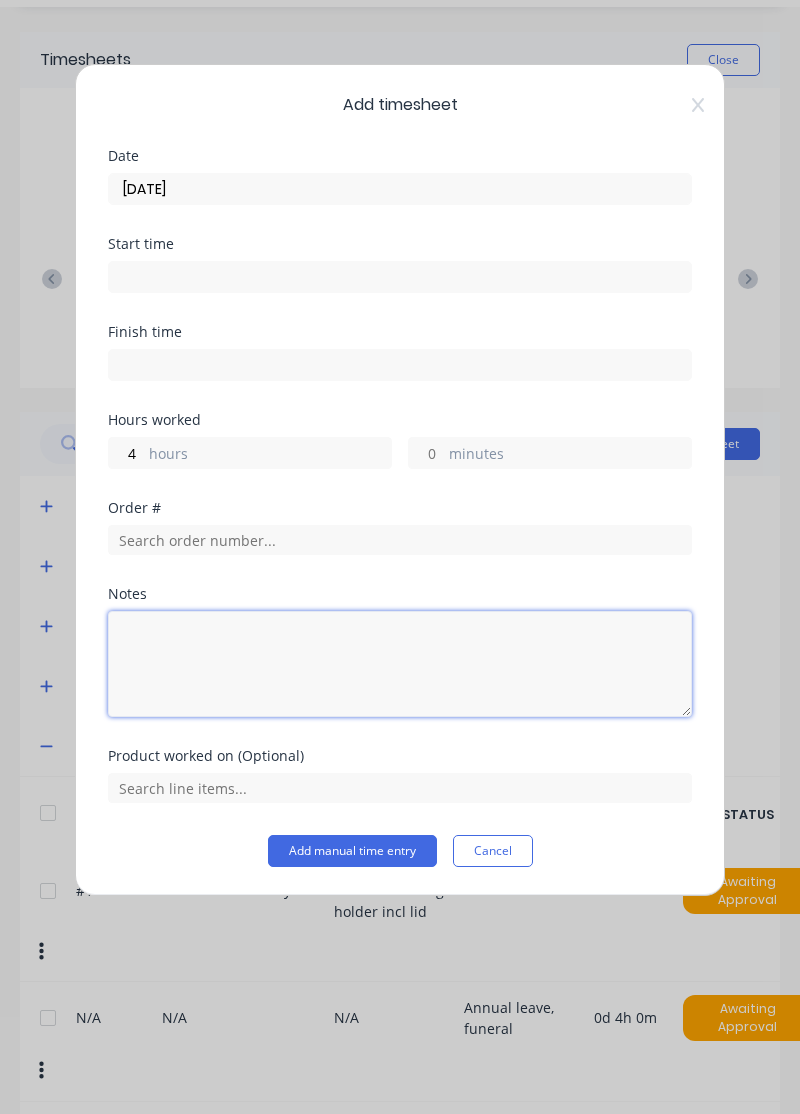 click at bounding box center (400, 664) 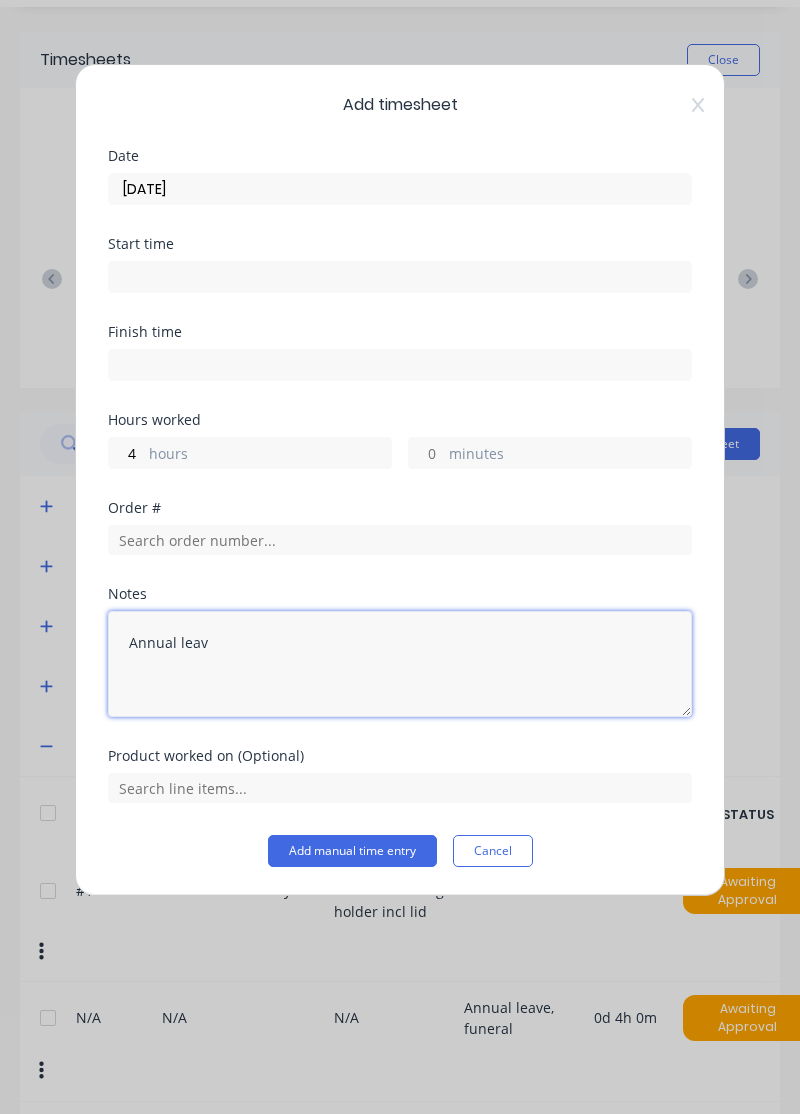 type on "Annual leave" 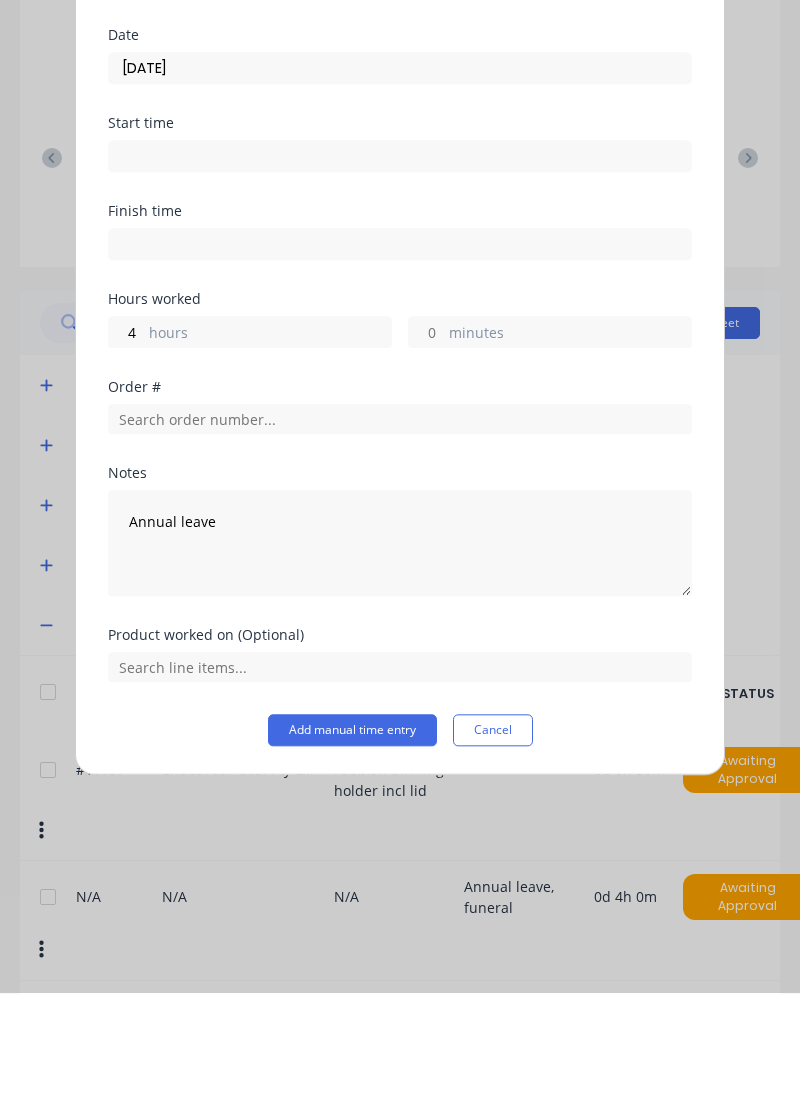 click on "Add manual time entry" at bounding box center (352, 851) 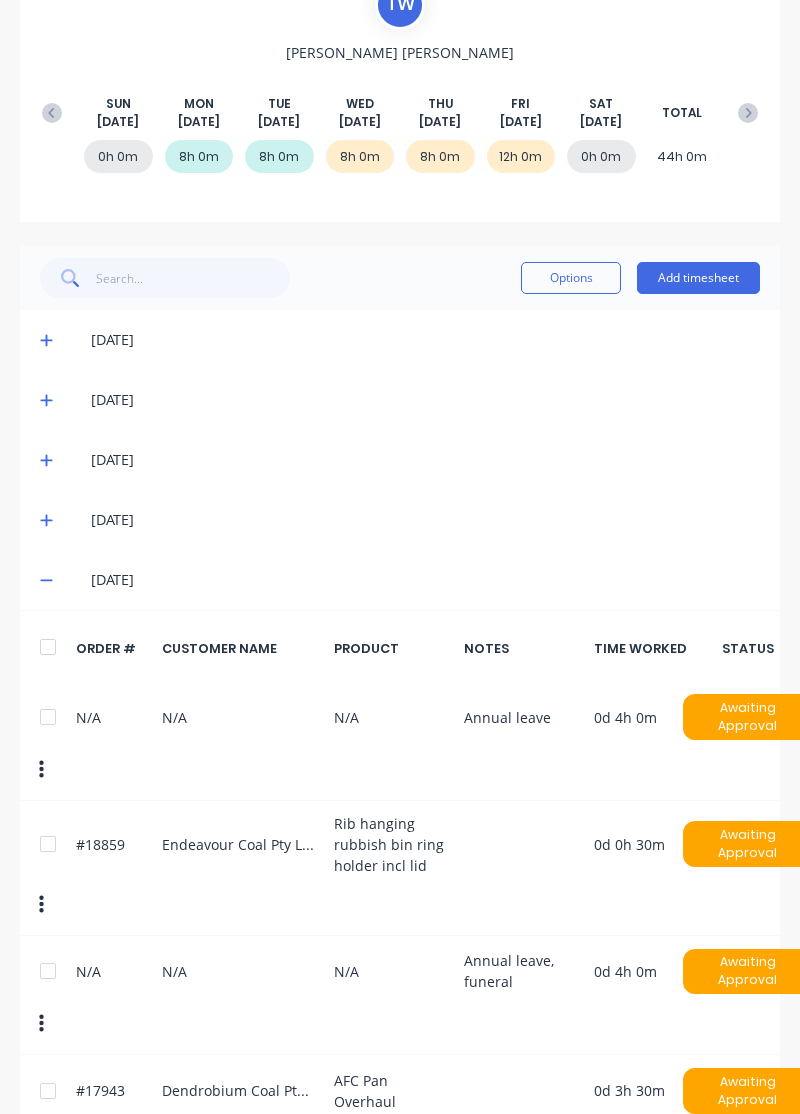 scroll, scrollTop: 235, scrollLeft: 0, axis: vertical 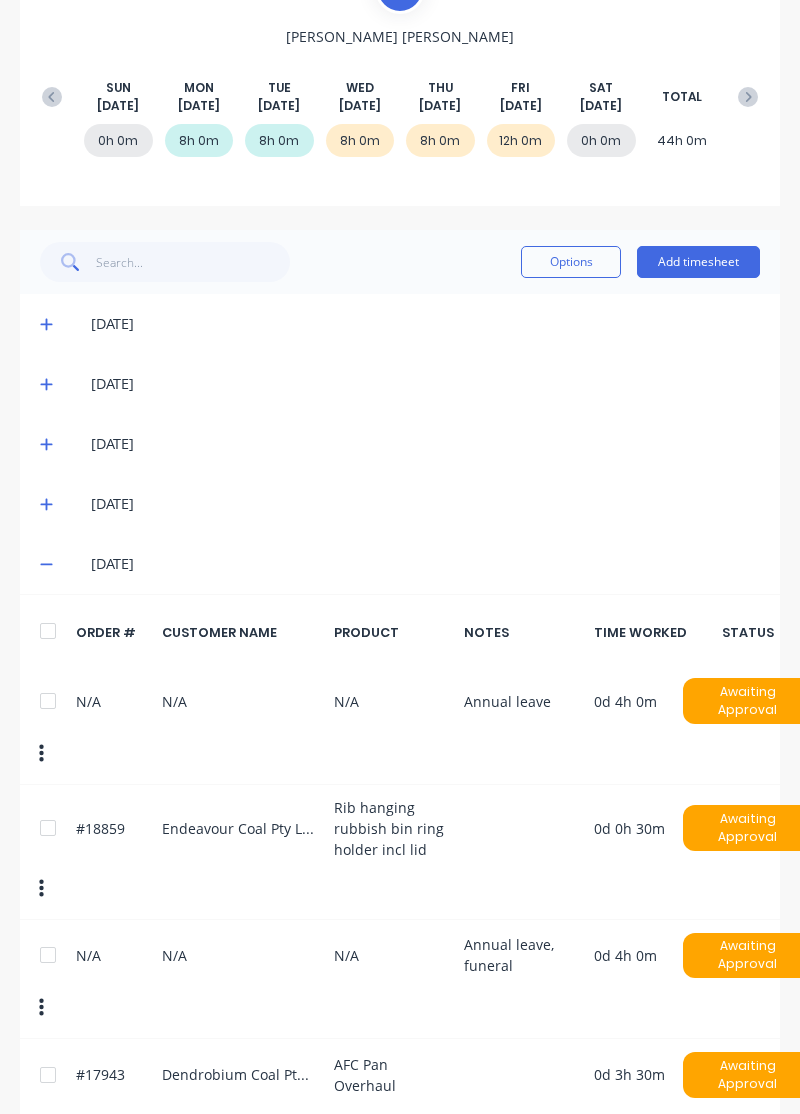 click at bounding box center [48, 701] 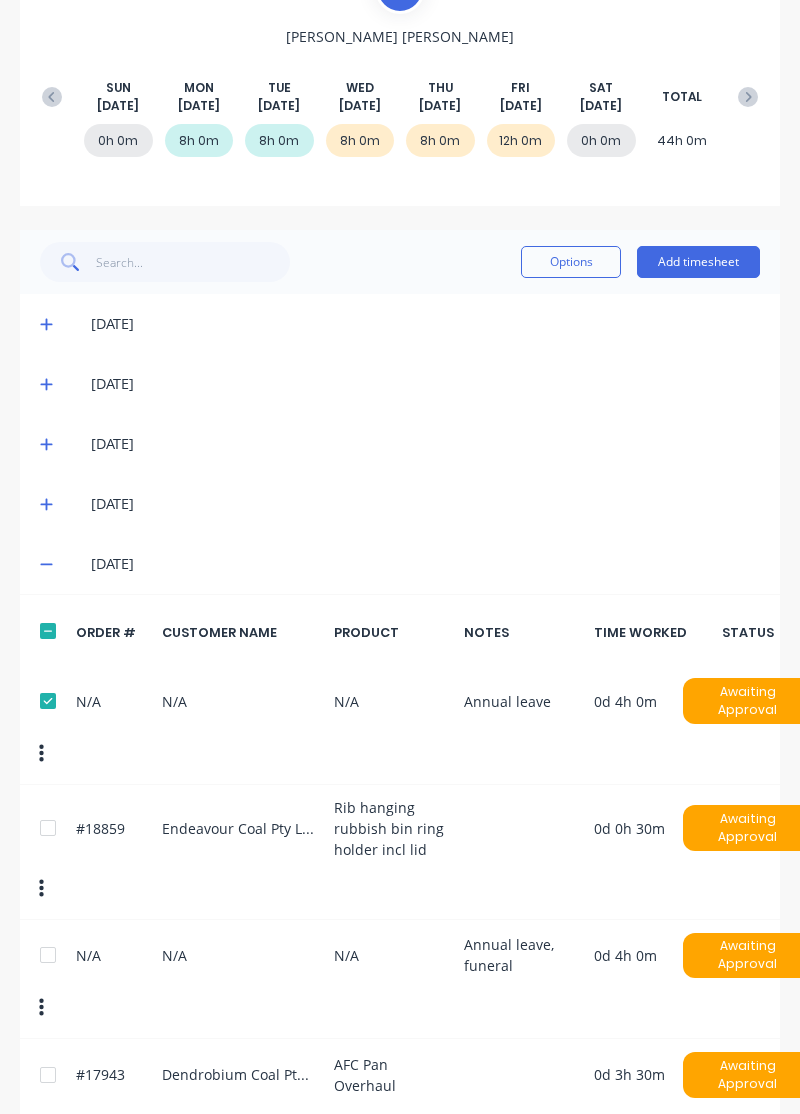 click on "Options" at bounding box center (571, 262) 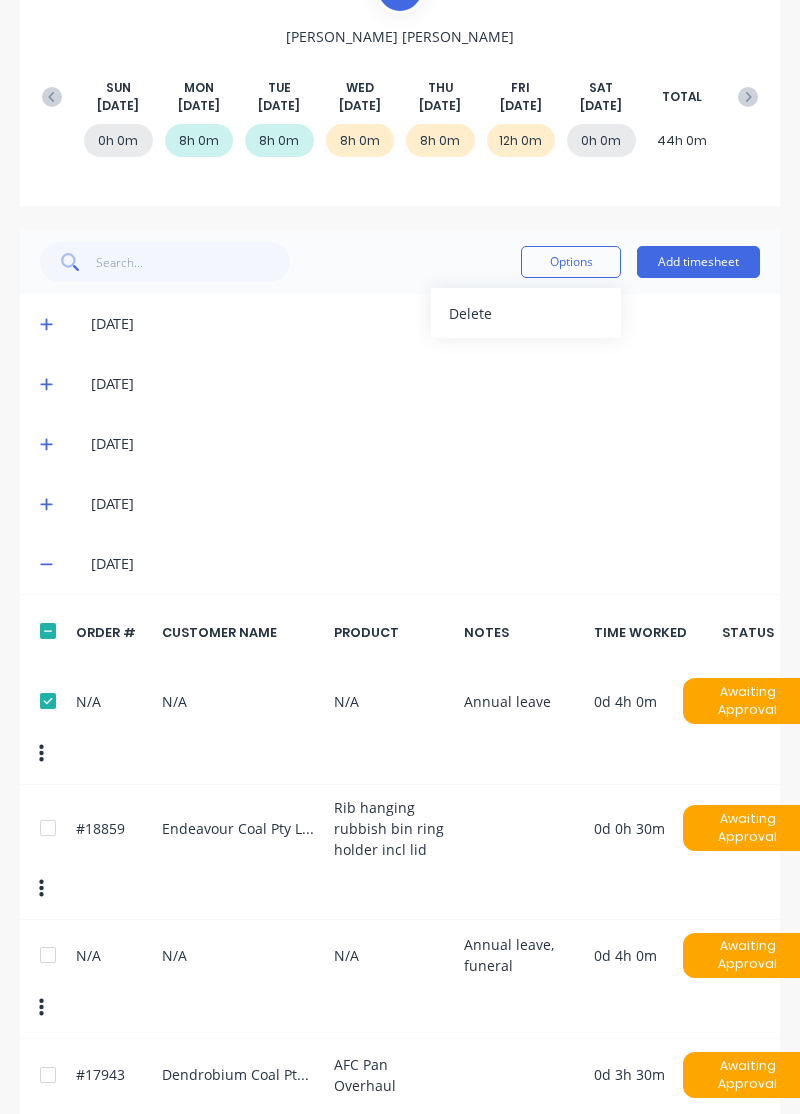 click on "Delete" at bounding box center (526, 313) 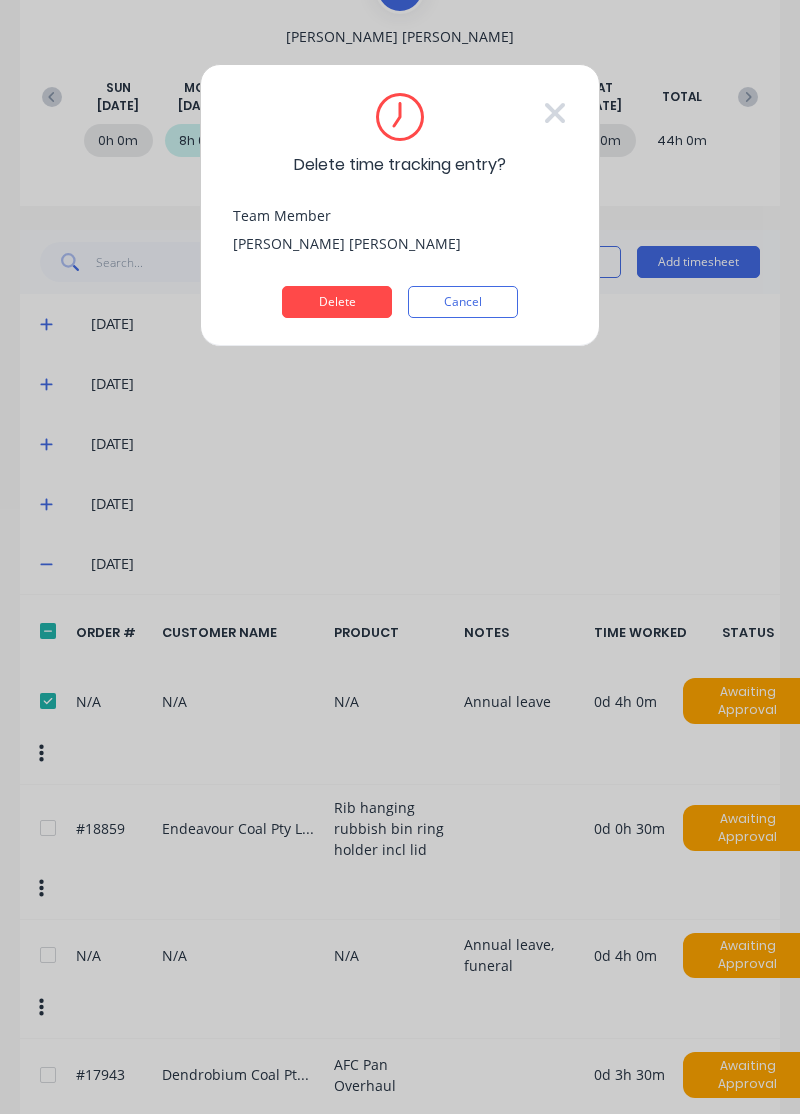 click on "Delete" at bounding box center (337, 302) 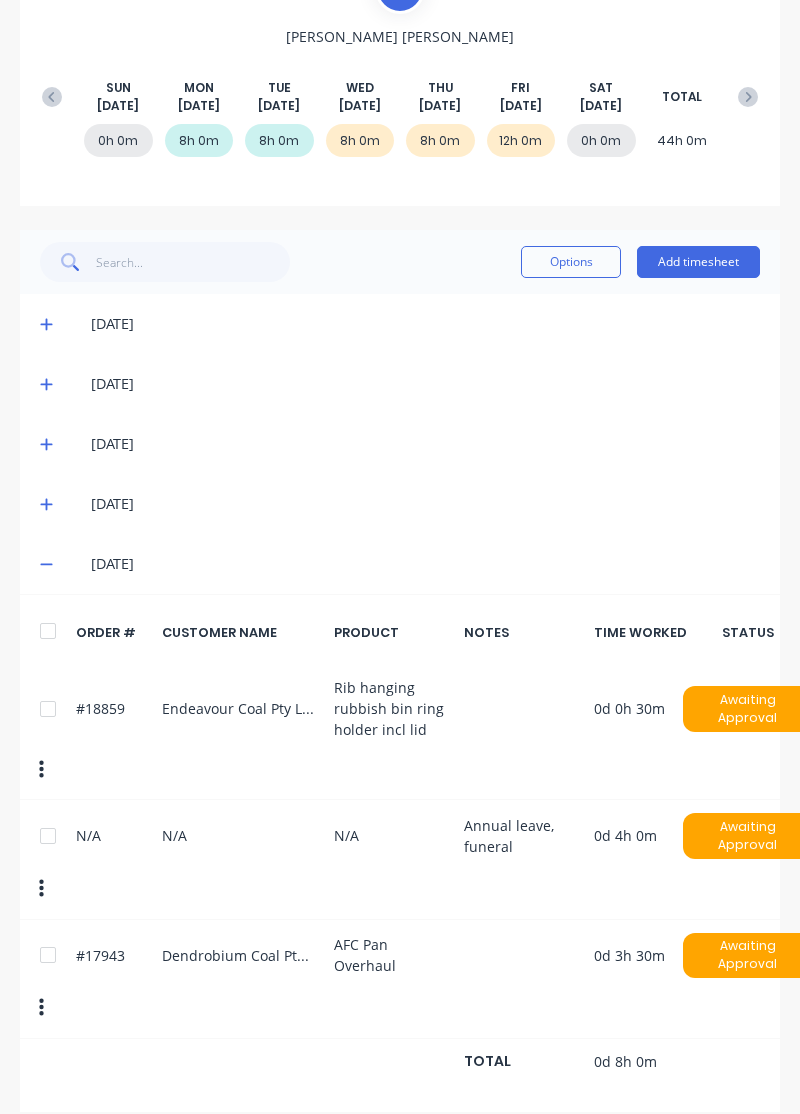 scroll, scrollTop: 135, scrollLeft: 0, axis: vertical 